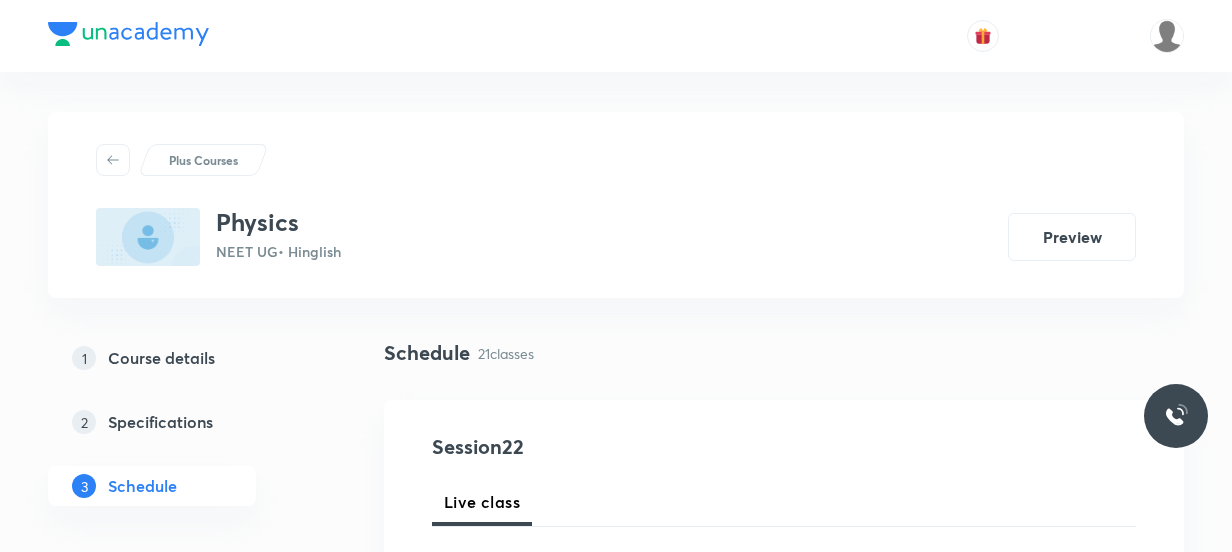 scroll, scrollTop: 1000, scrollLeft: 0, axis: vertical 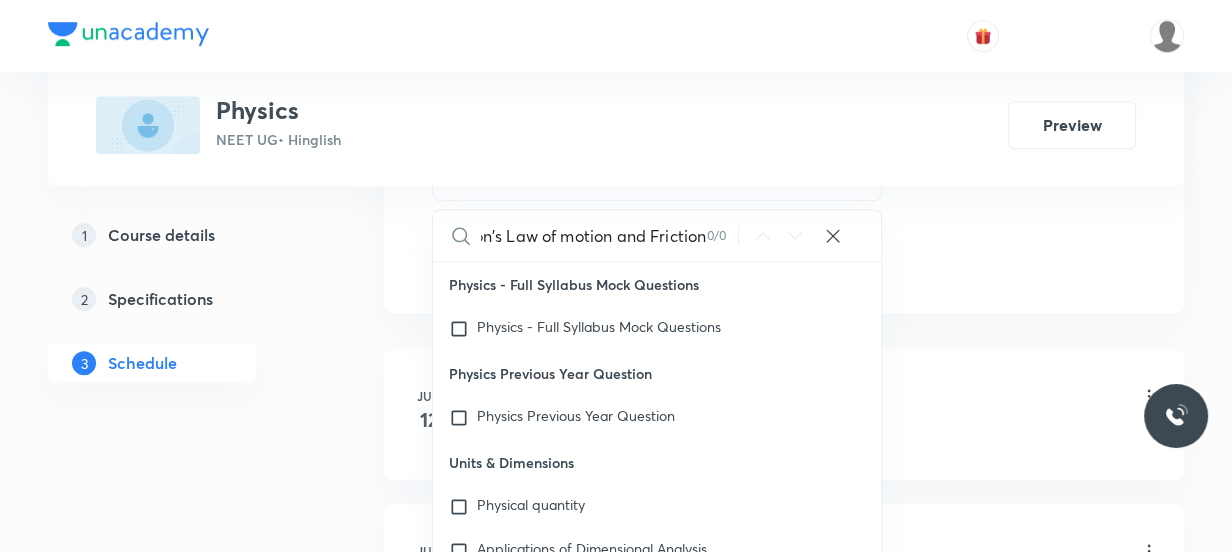 click on "Newton's Law of motion and Friction" at bounding box center [593, 235] 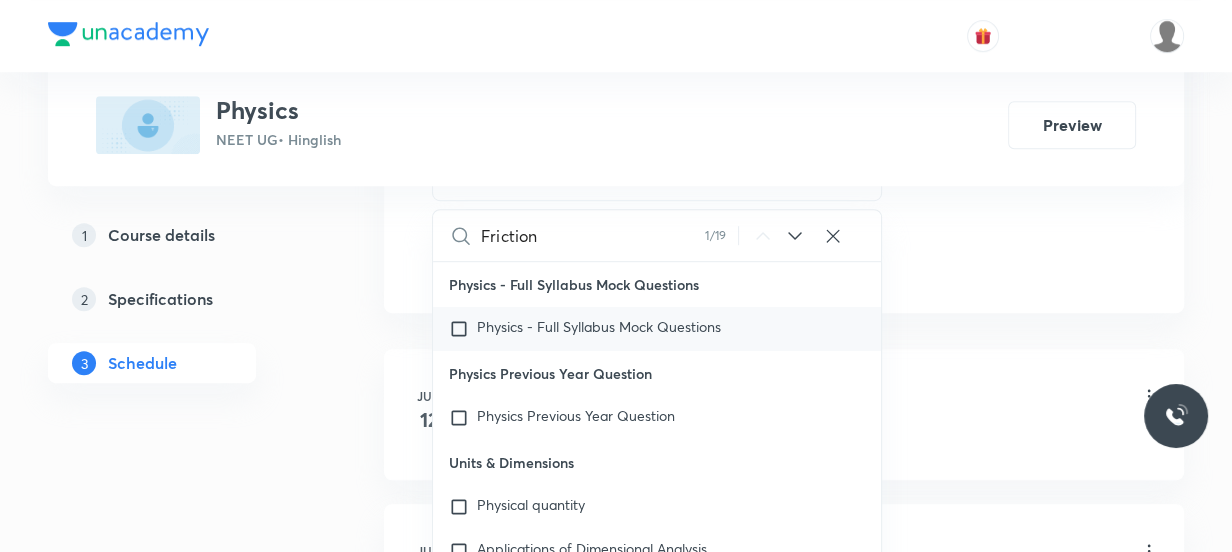 scroll, scrollTop: 0, scrollLeft: 0, axis: both 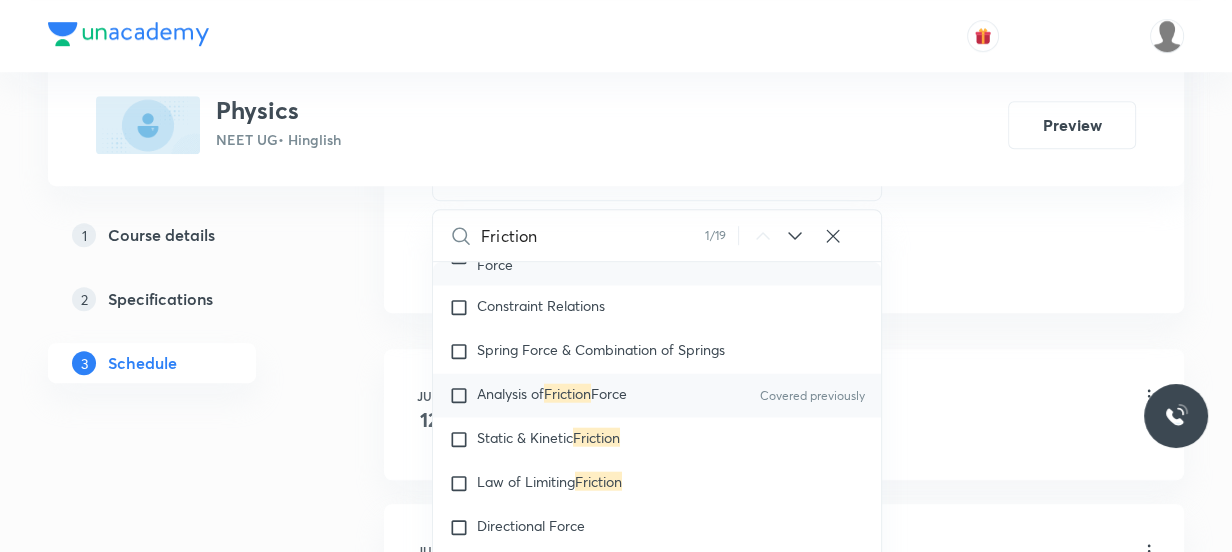 type on "Friction" 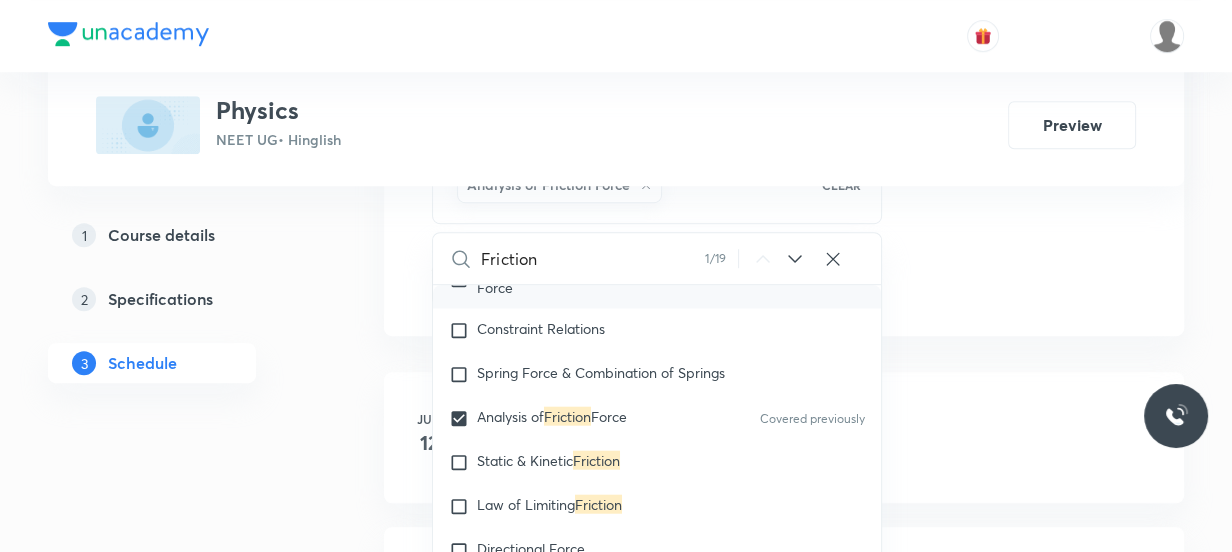 click on "Session  22 Live class Session title 35/99 Newton's Law of motion and Friction ​ Schedule for Aug 4, 2025, 10:05 AM ​ Duration (in minutes) 75 ​   Session type Online Offline Room Room 101 Sub-concepts Analysis of Friction Force CLEAR Friction 1 / 19 ​ Physics - Full Syllabus Mock Questions Physics - Full Syllabus Mock Questions Physics Previous Year Question Physics Previous Year Question Units & Dimensions Physical quantity Applications of Dimensional Analysis Significant Figures Units of Physical Quantities System of Units Dimensions of Some Mathematical Functions Unit and Dimension Product of Two Vectors Covered previously Subtraction of Vectors Cross Product Least Count Analysis Errors of Measurement Vernier Callipers Screw Gauge Zero Error Basic Mathematics Elementary Algebra Elementary Trigonometry Basic Coordinate Geometry Functions Differentiation Integral of a Function Use of Differentiation & Integration in One Dimensional Motion Derivatives of Equations of Motion by Calculus Unit Vectors" at bounding box center [784, -177] 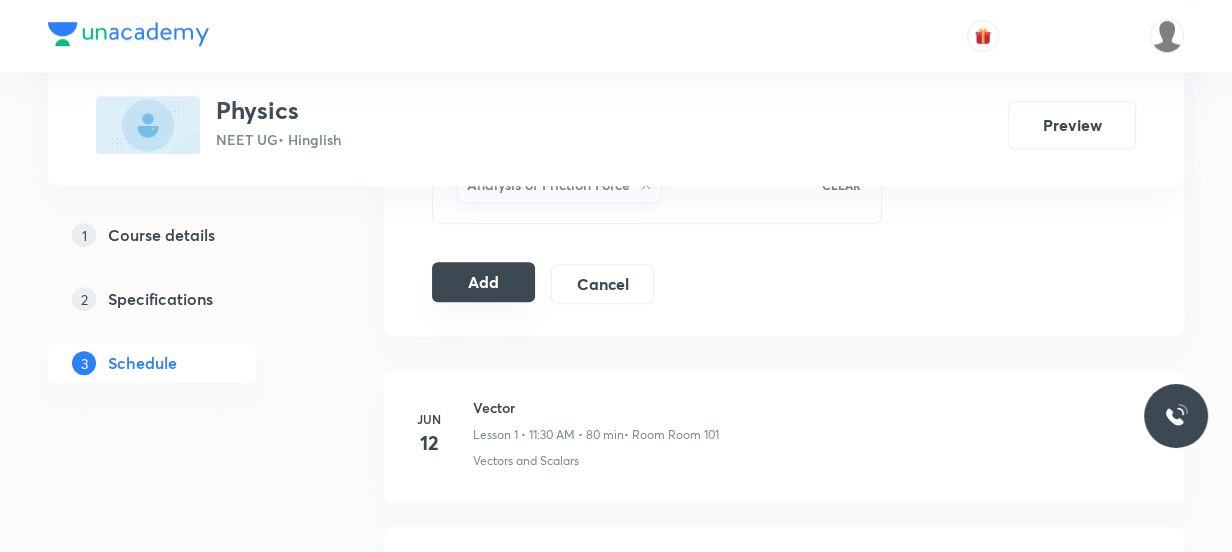 click on "Add" at bounding box center (483, 282) 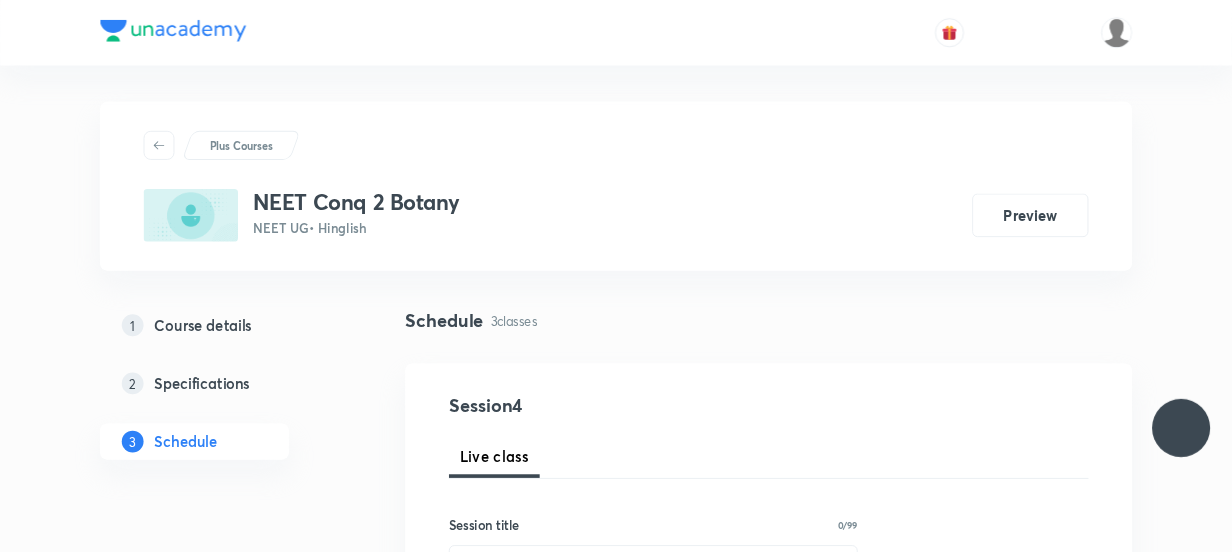 scroll, scrollTop: 0, scrollLeft: 0, axis: both 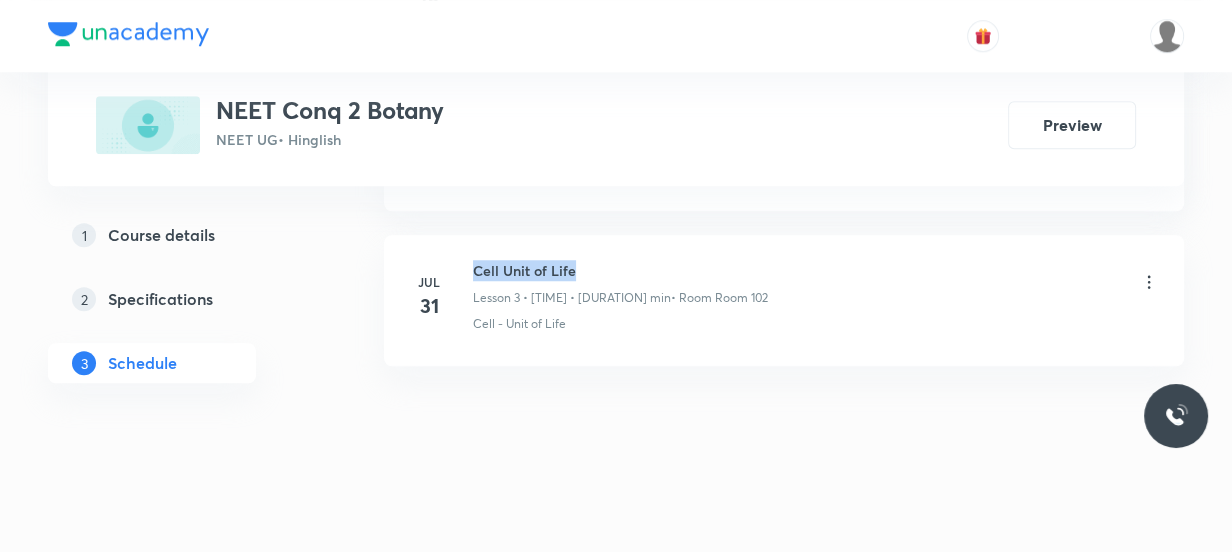 drag, startPoint x: 601, startPoint y: 266, endPoint x: 471, endPoint y: 268, distance: 130.01538 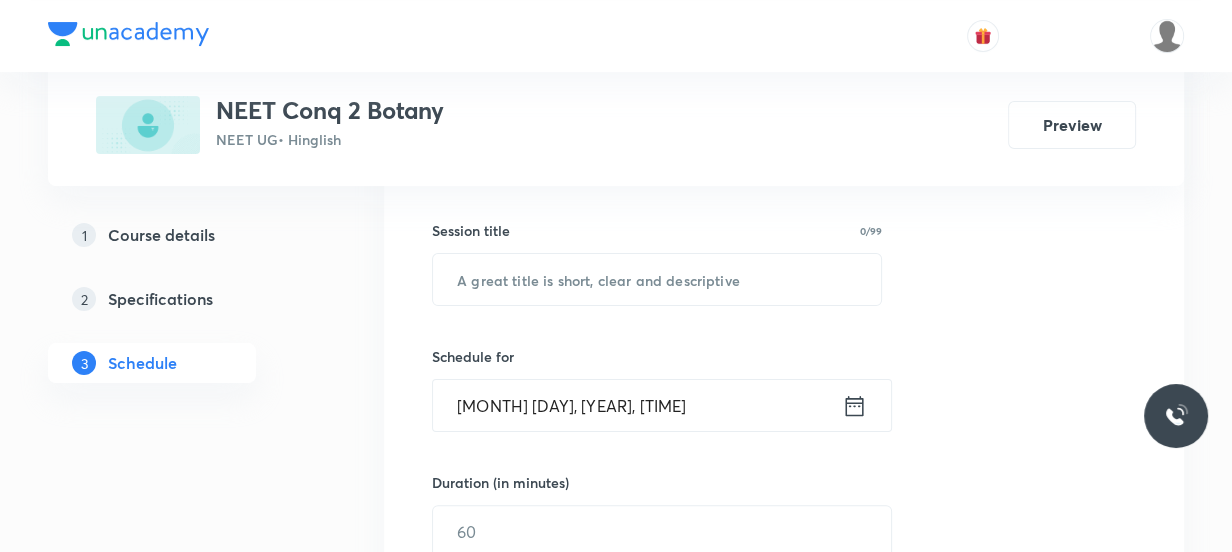 scroll, scrollTop: 363, scrollLeft: 0, axis: vertical 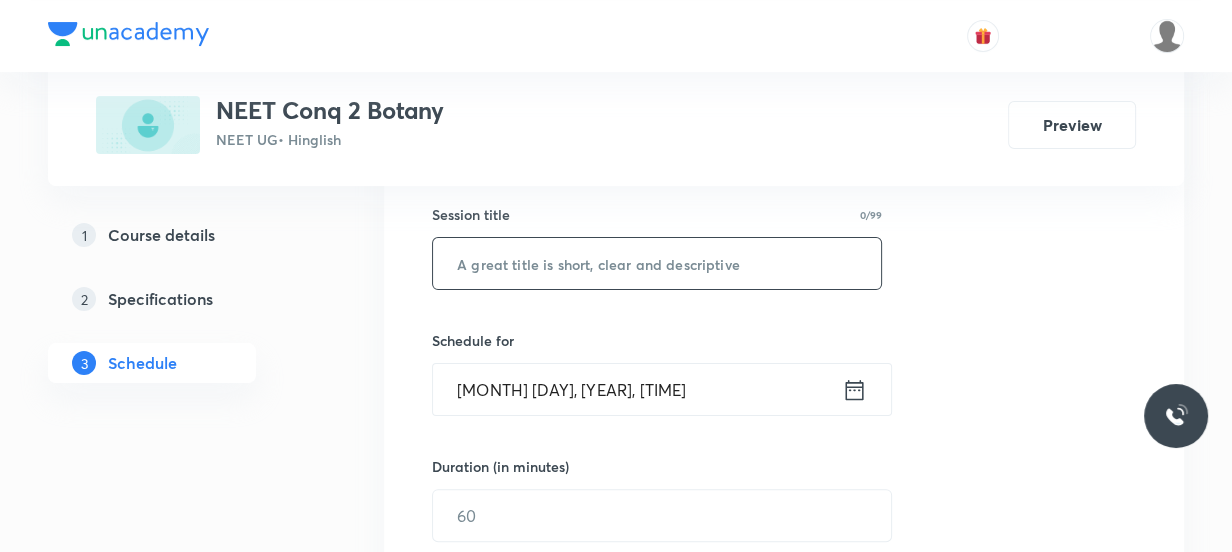 click at bounding box center [657, 263] 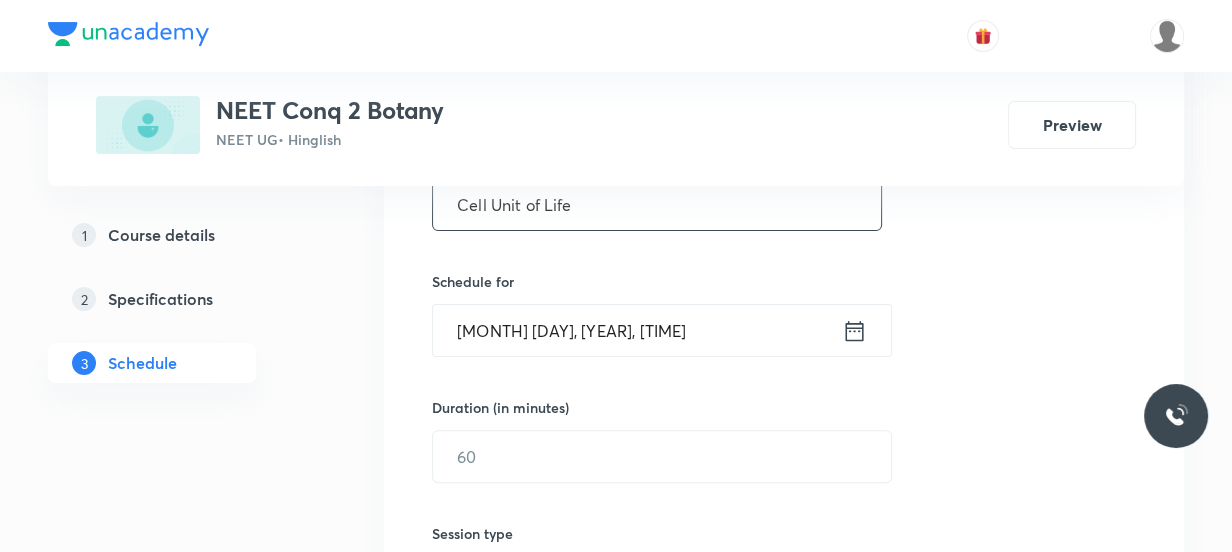 scroll, scrollTop: 454, scrollLeft: 0, axis: vertical 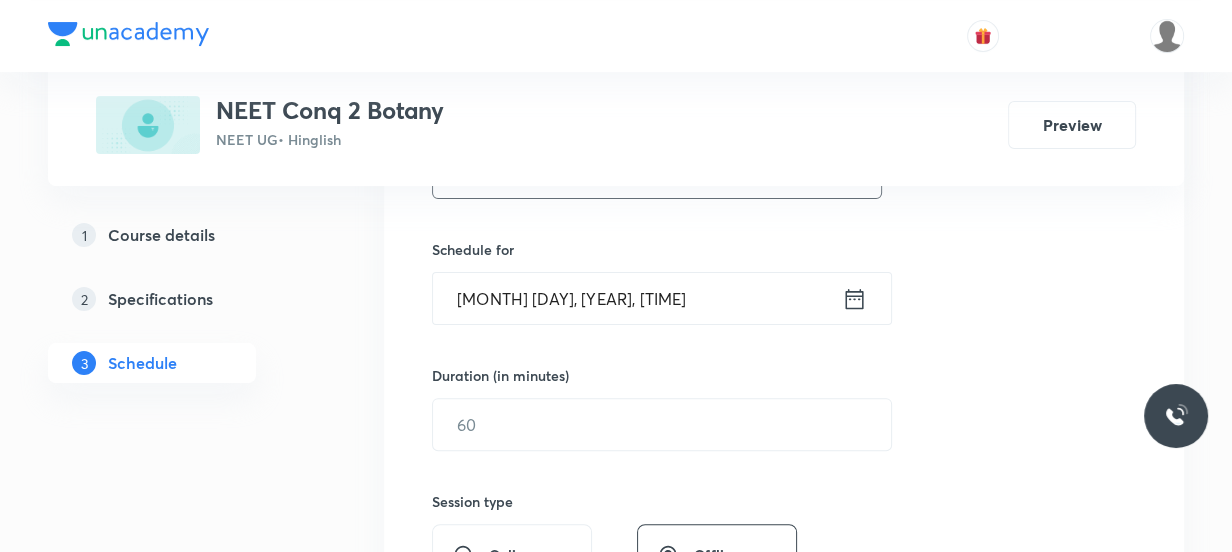 type on "Cell Unit of Life" 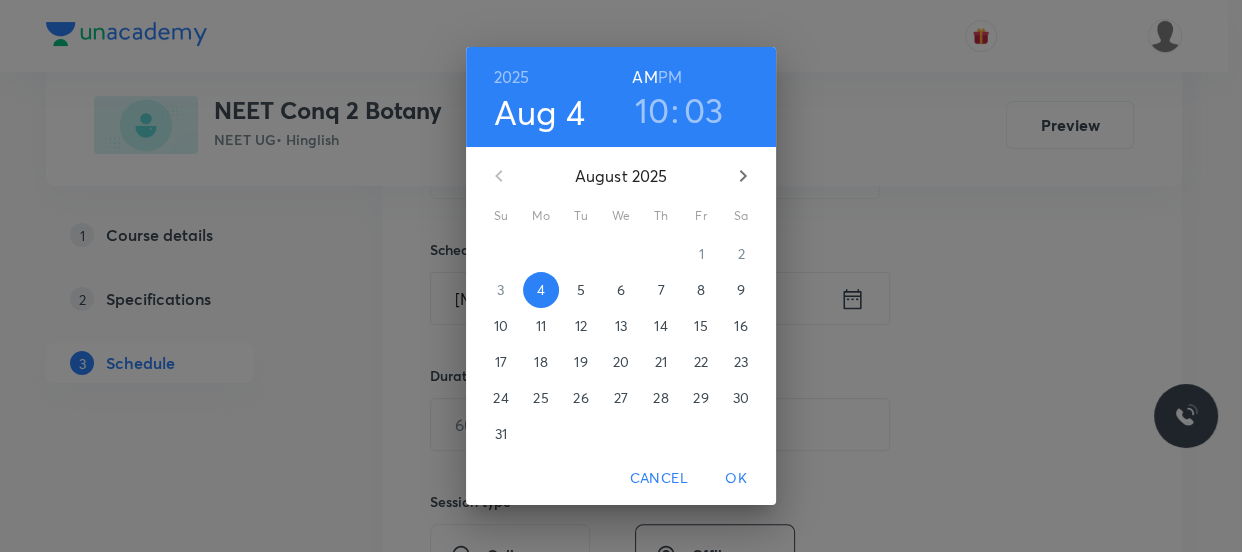 click on "03" at bounding box center (704, 110) 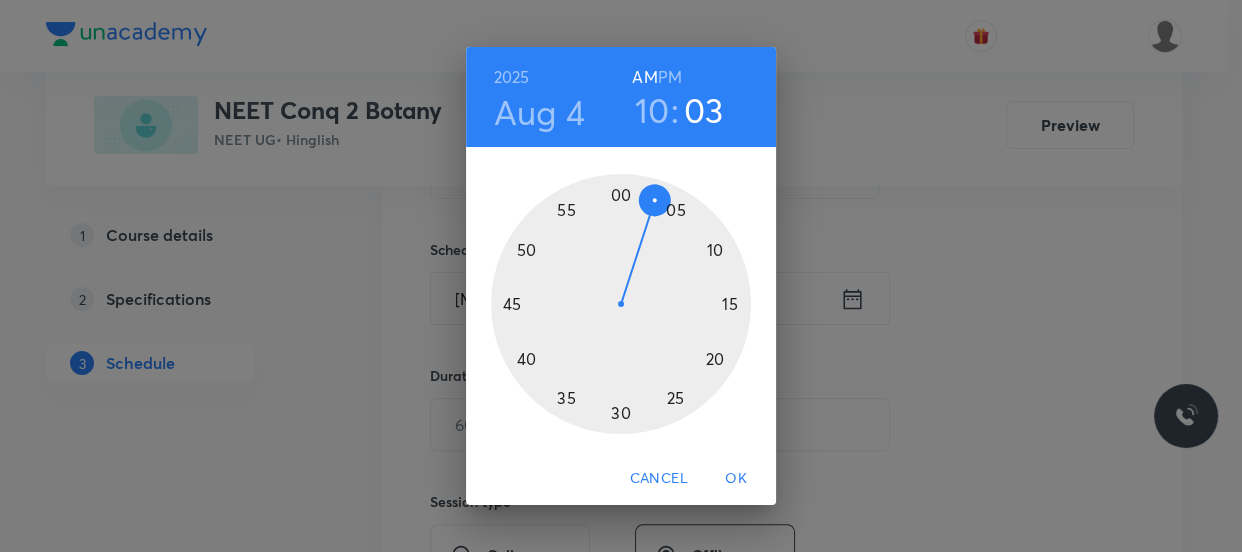 click at bounding box center (621, 304) 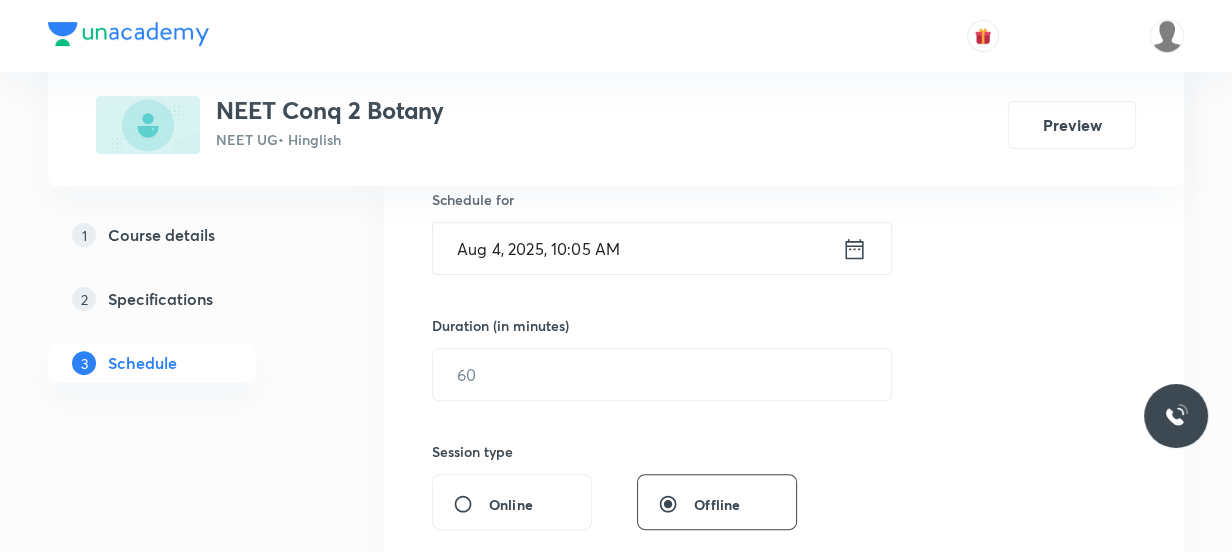scroll, scrollTop: 545, scrollLeft: 0, axis: vertical 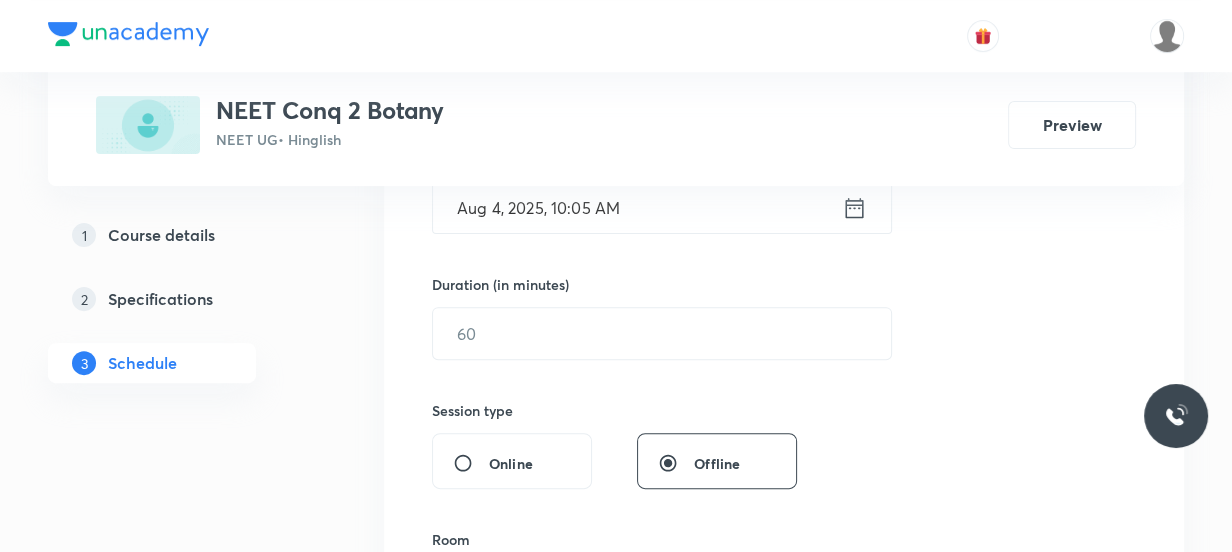 click on "Duration (in minutes) ​" at bounding box center (614, 317) 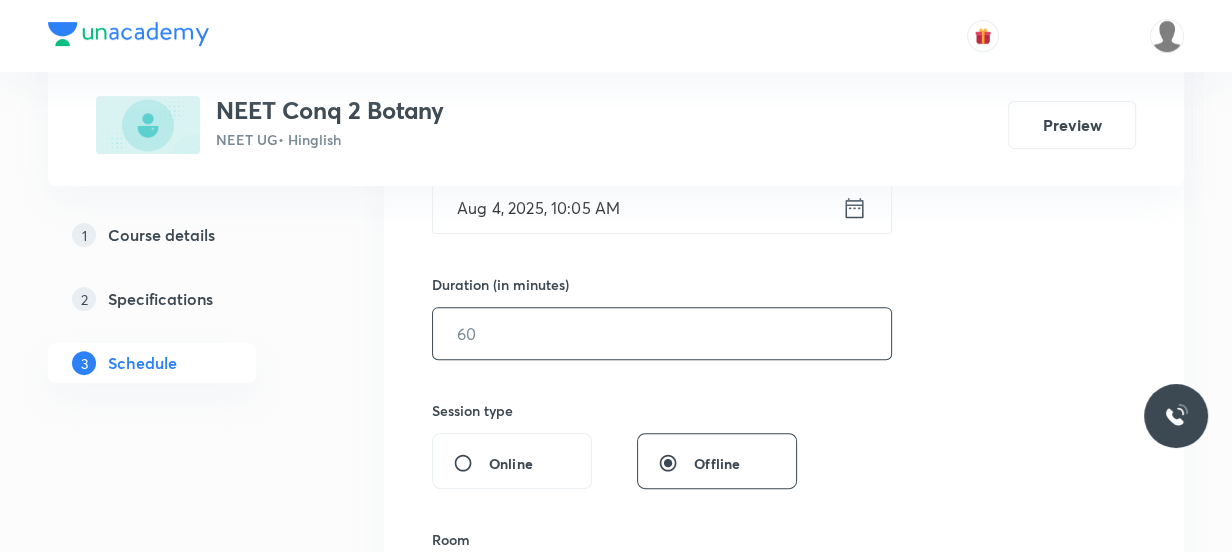 click at bounding box center (662, 333) 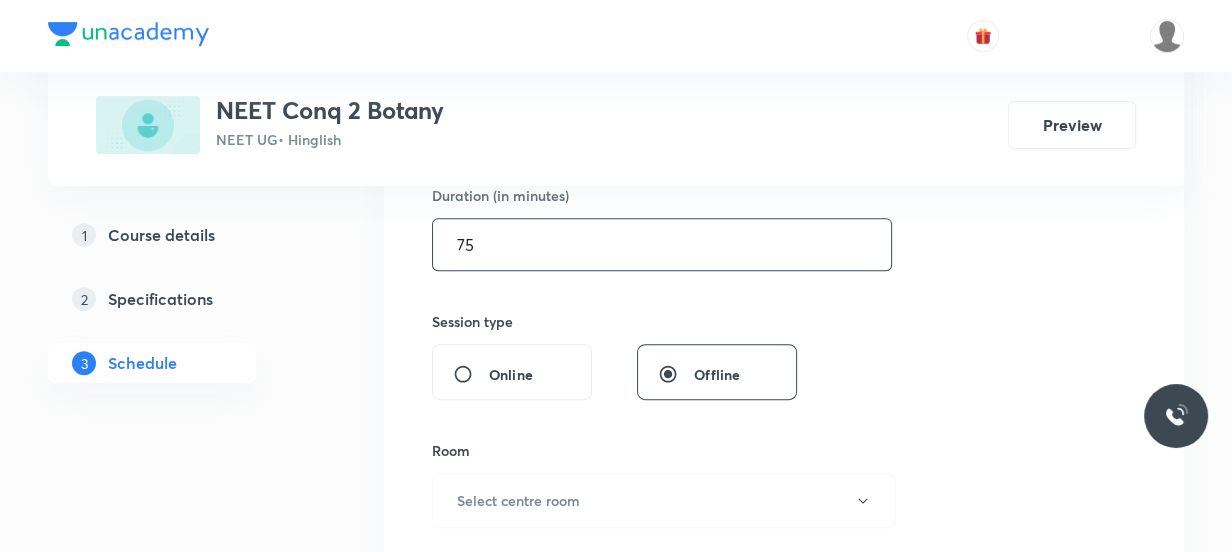 scroll, scrollTop: 818, scrollLeft: 0, axis: vertical 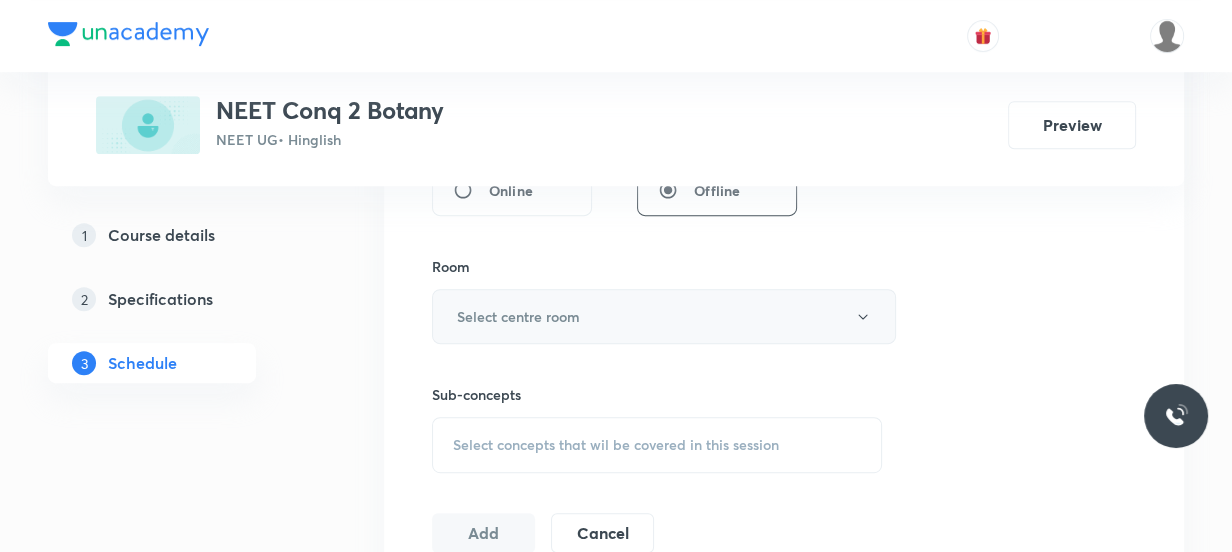 type on "75" 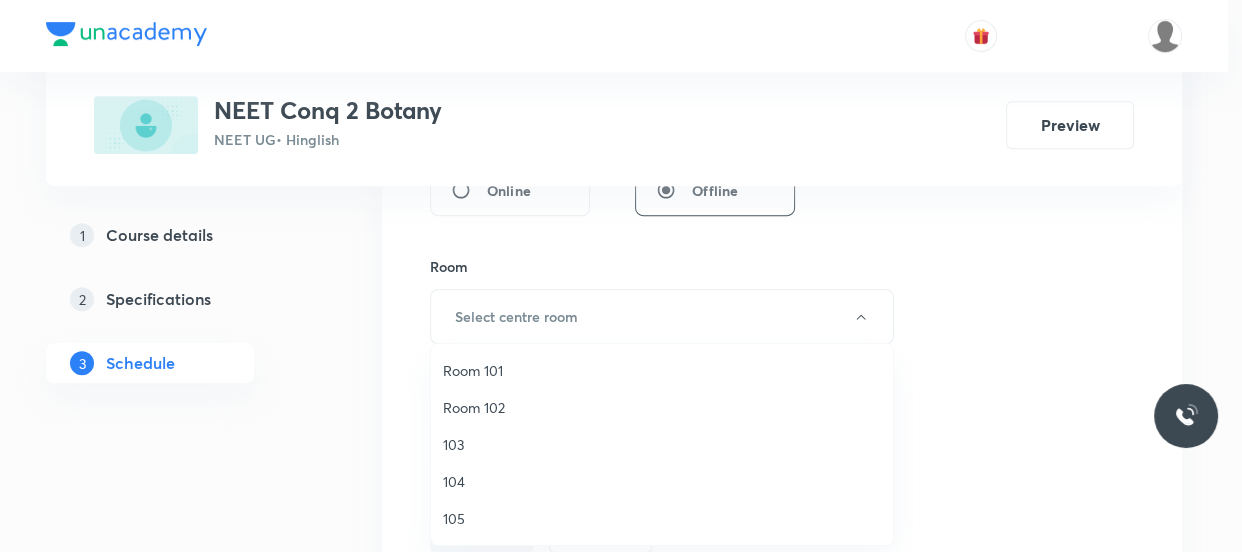 click on "Room 102" at bounding box center (662, 407) 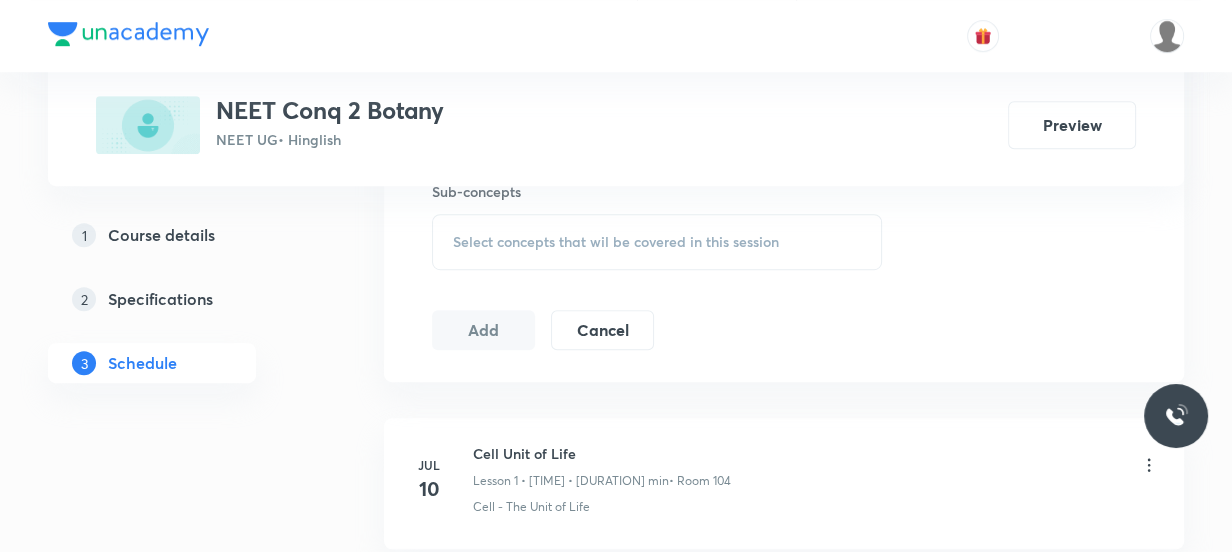 scroll, scrollTop: 909, scrollLeft: 0, axis: vertical 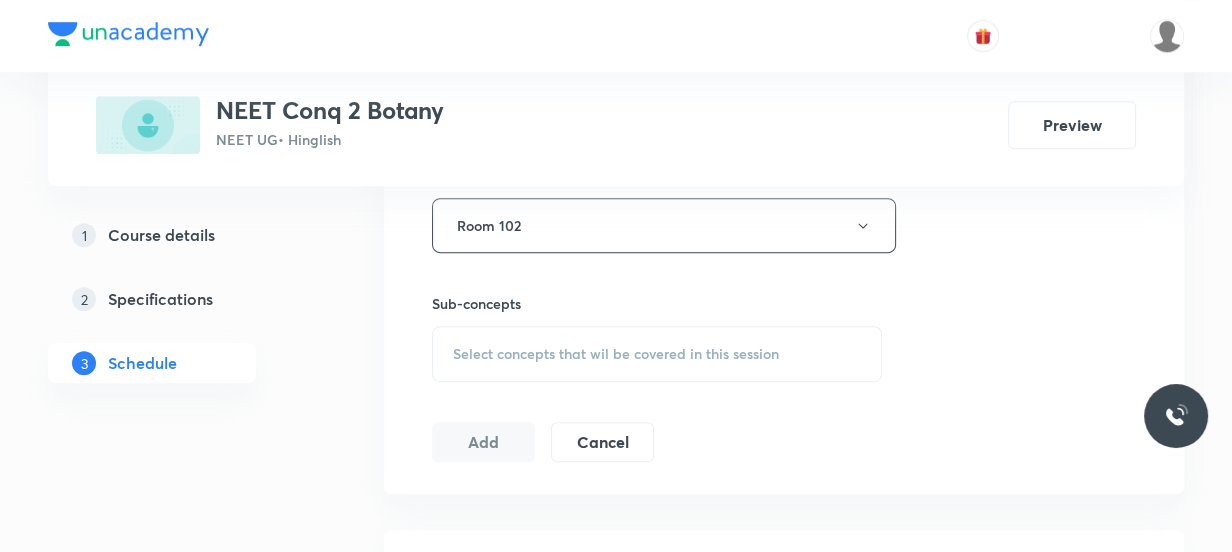 click on "Select concepts that wil be covered in this session" at bounding box center (616, 354) 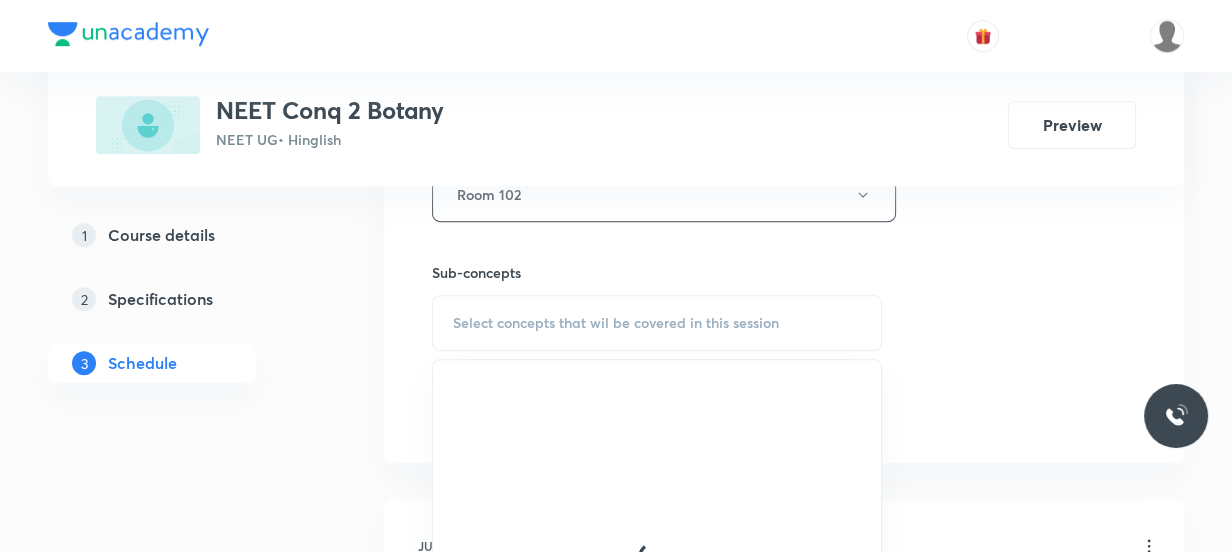 scroll, scrollTop: 909, scrollLeft: 0, axis: vertical 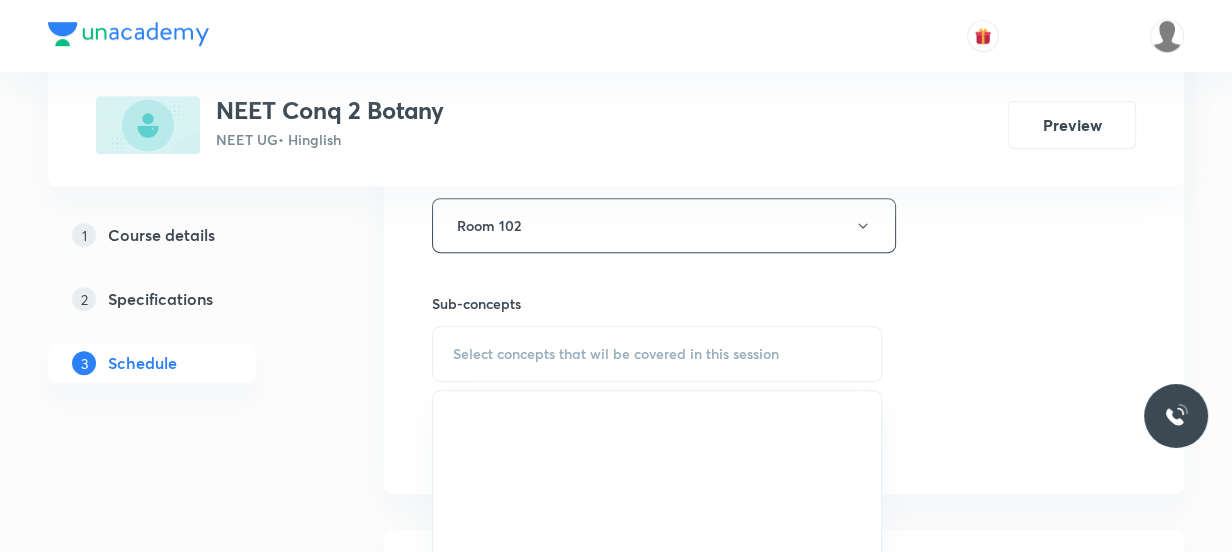 click on "Select concepts that wil be covered in this session" at bounding box center (657, 354) 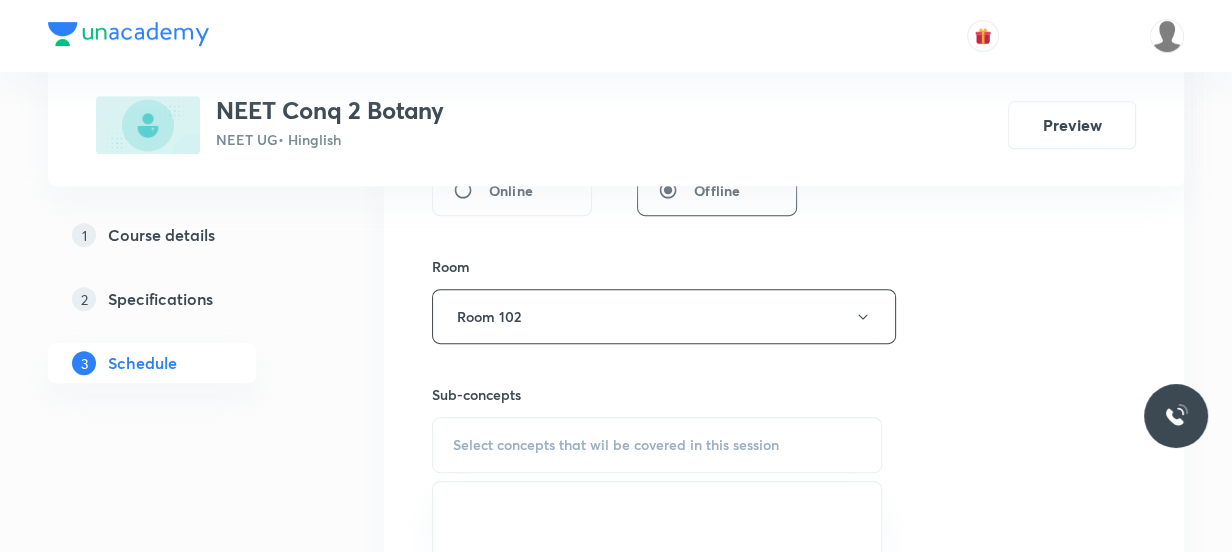 scroll, scrollTop: 1000, scrollLeft: 0, axis: vertical 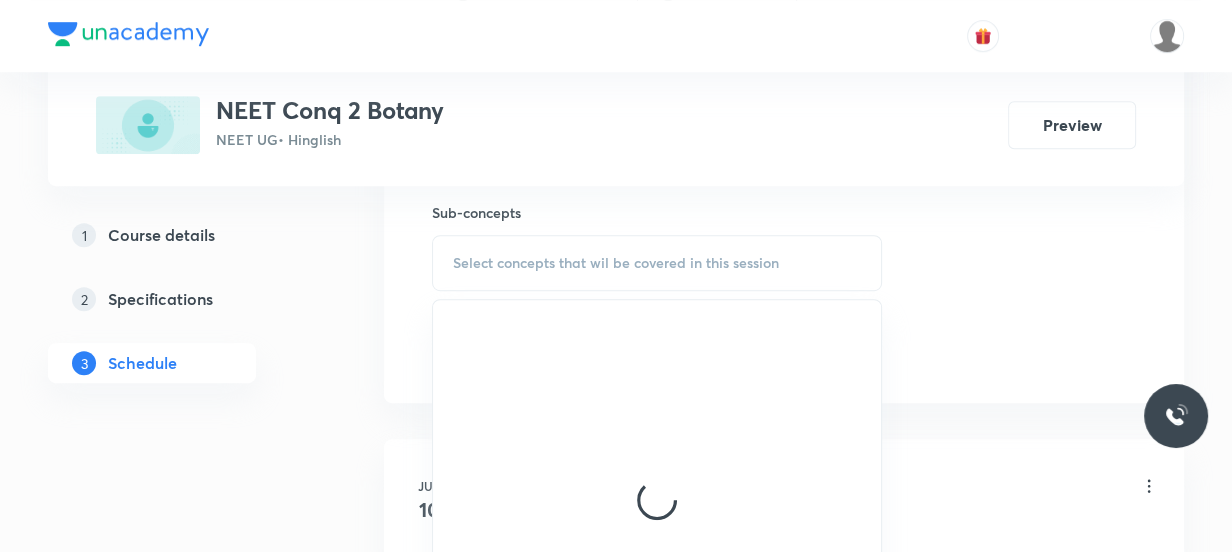 click on "Session  4 Live class Session title 17/99 Cell Unit of Life ​ Schedule for Aug 4, 2025, 10:05 AM ​ Duration (in minutes) 75 ​   Session type Online Offline Room Room 102 Sub-concepts Select concepts that wil be covered in this session Add Cancel" at bounding box center [784, -99] 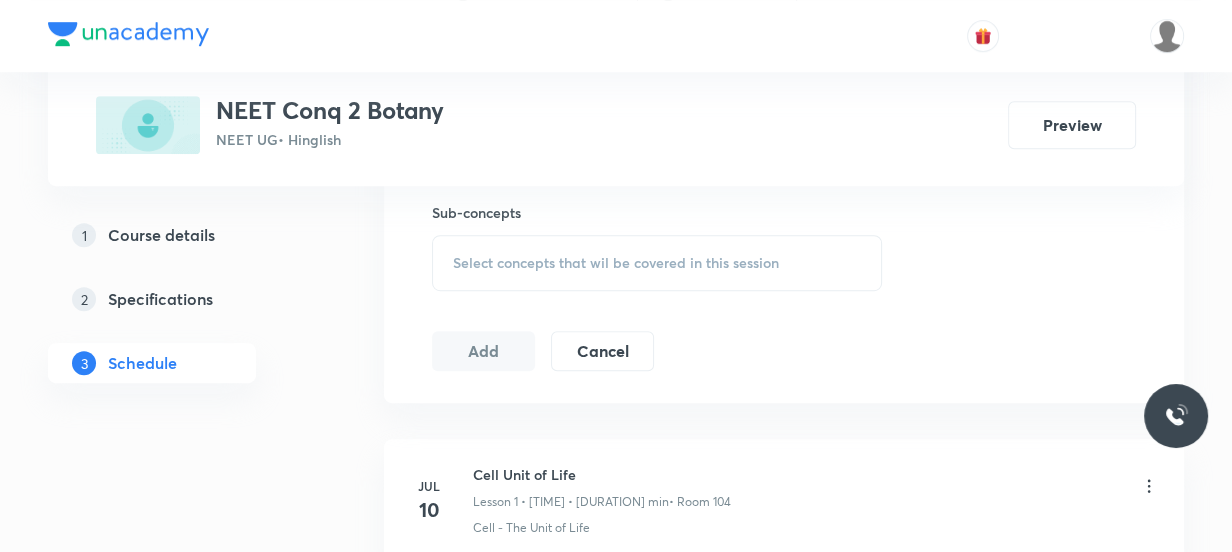 click on "Select concepts that wil be covered in this session" at bounding box center (616, 263) 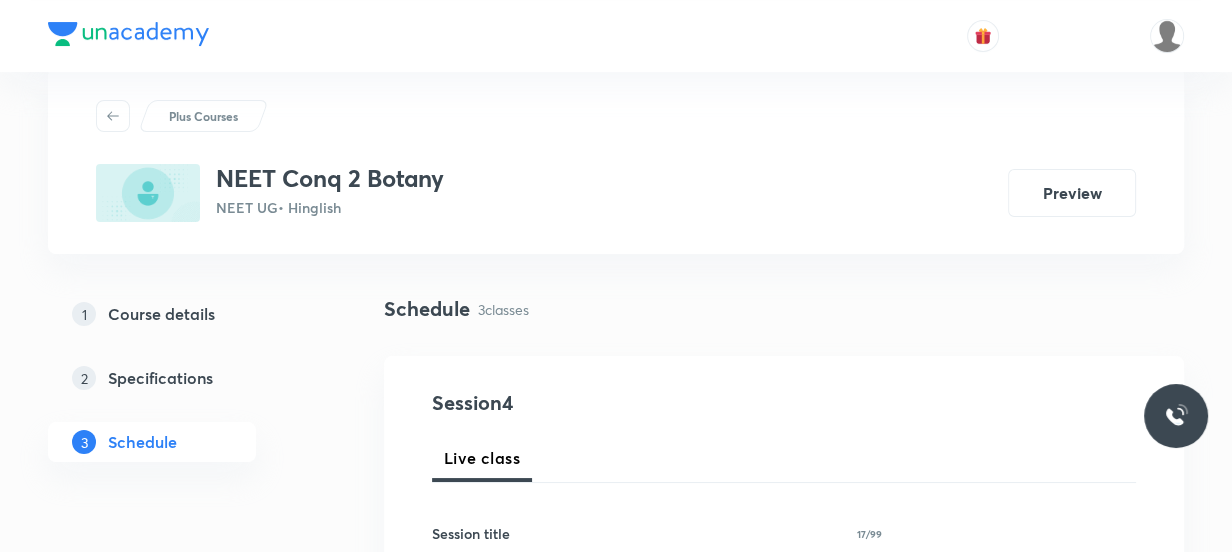scroll, scrollTop: 0, scrollLeft: 0, axis: both 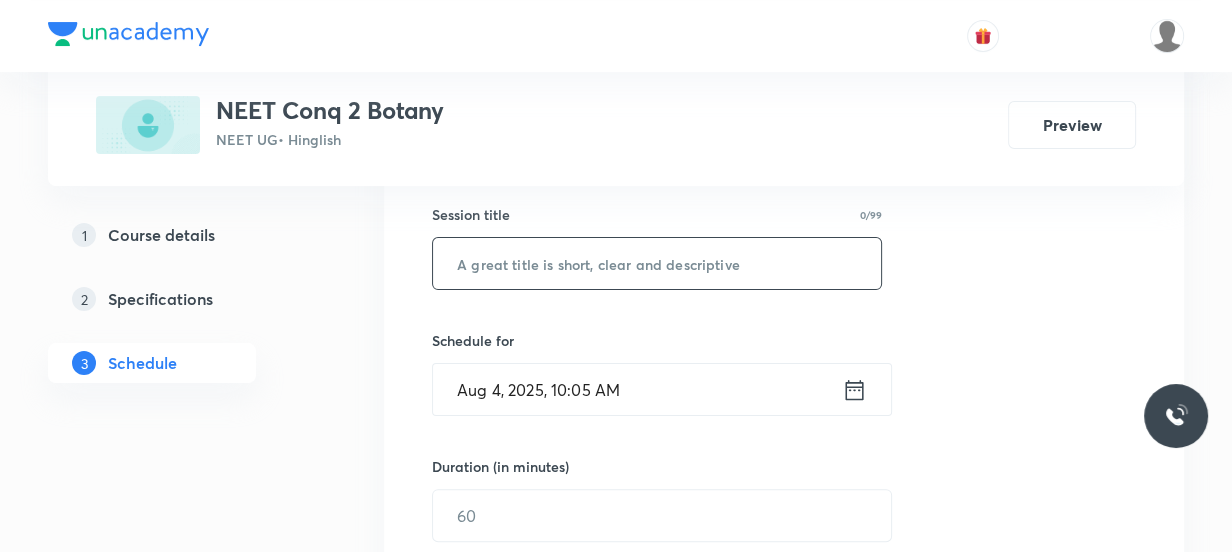 click at bounding box center (657, 263) 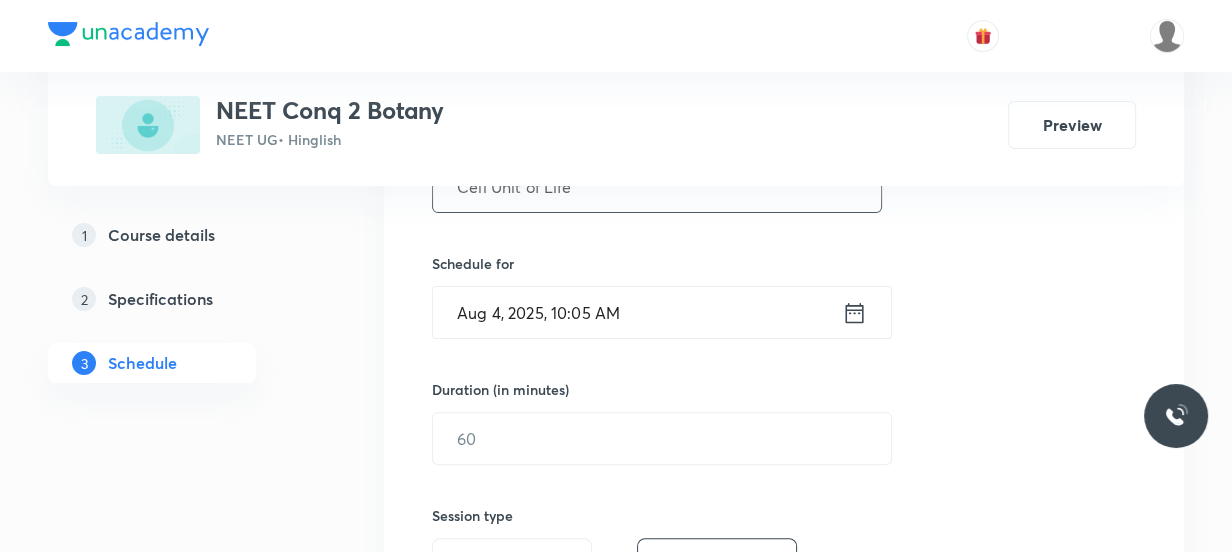 scroll, scrollTop: 545, scrollLeft: 0, axis: vertical 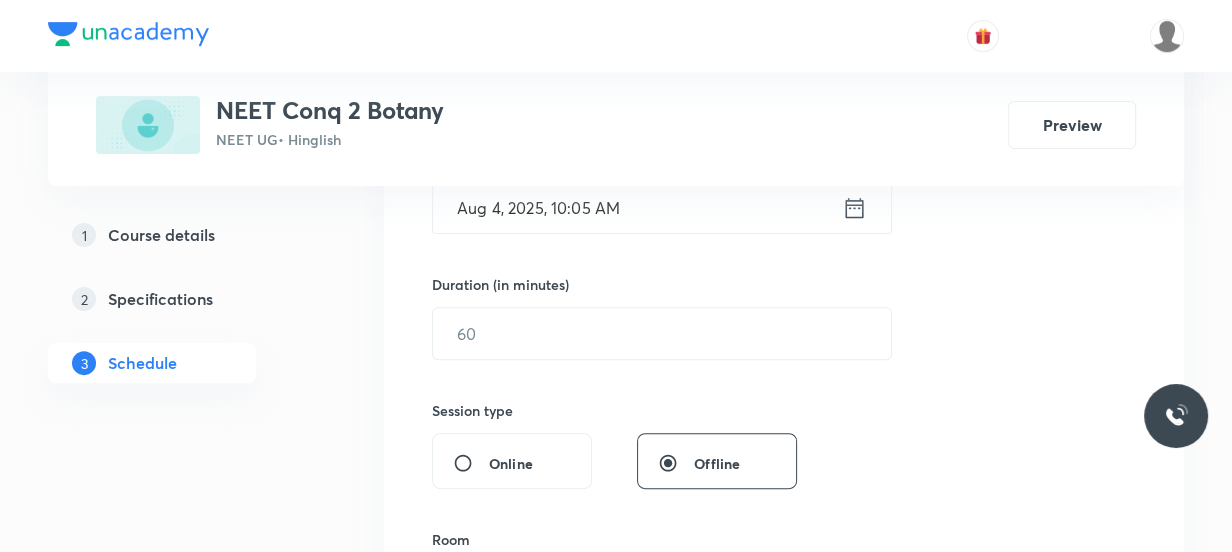 type on "Cell Unit of Life" 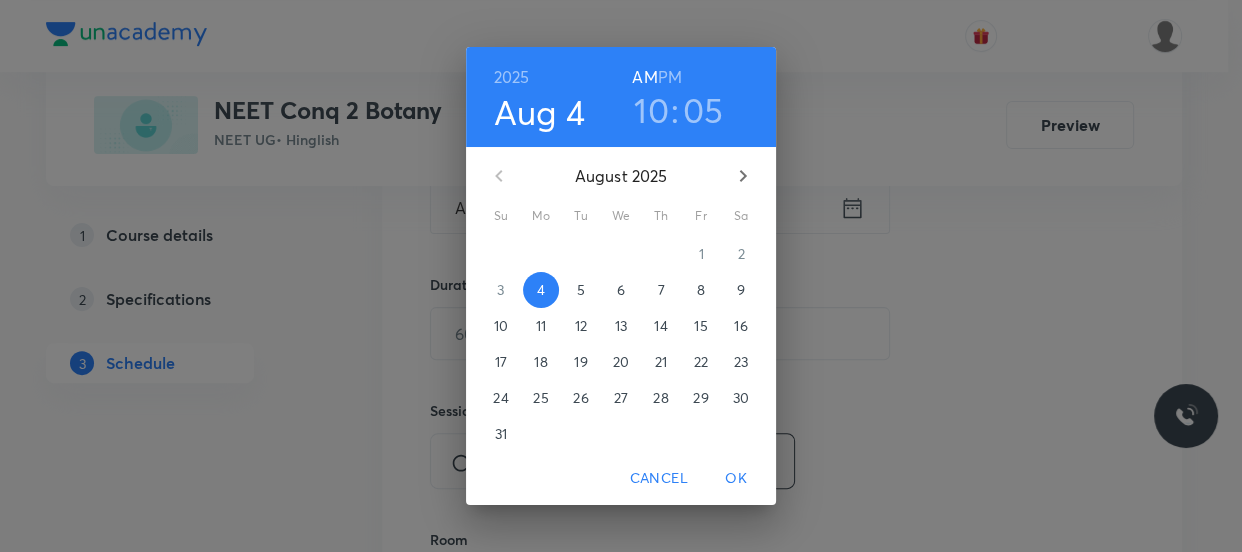 click on "05" at bounding box center (703, 110) 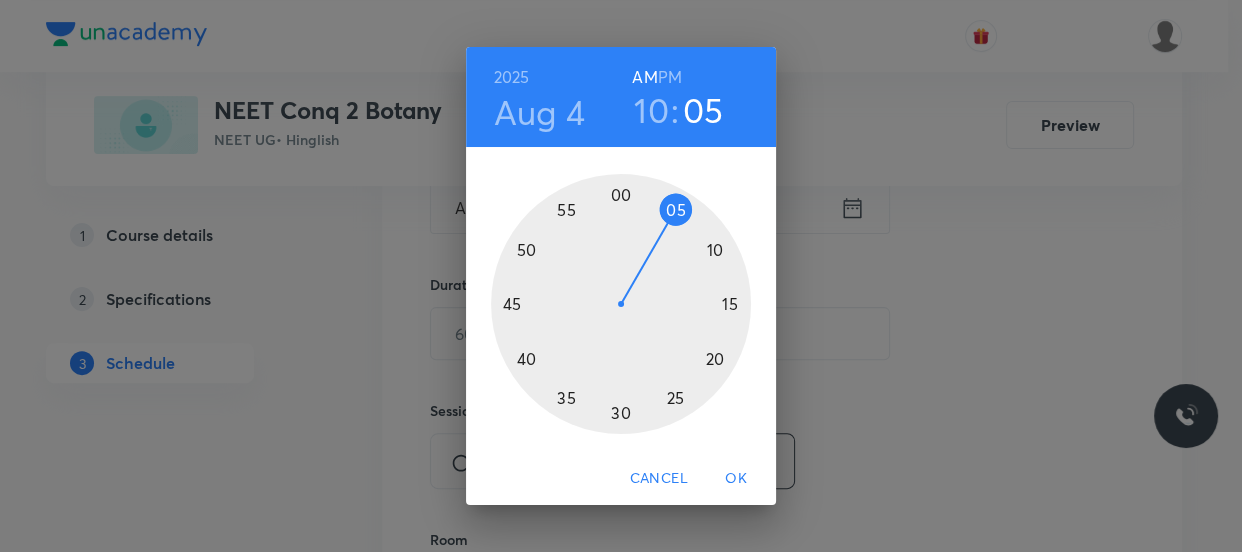 click on "2025 Aug 4 10 : 05 AM PM 00 05 10 15 20 25 30 35 40 45 50 55 Cancel OK" at bounding box center [621, 276] 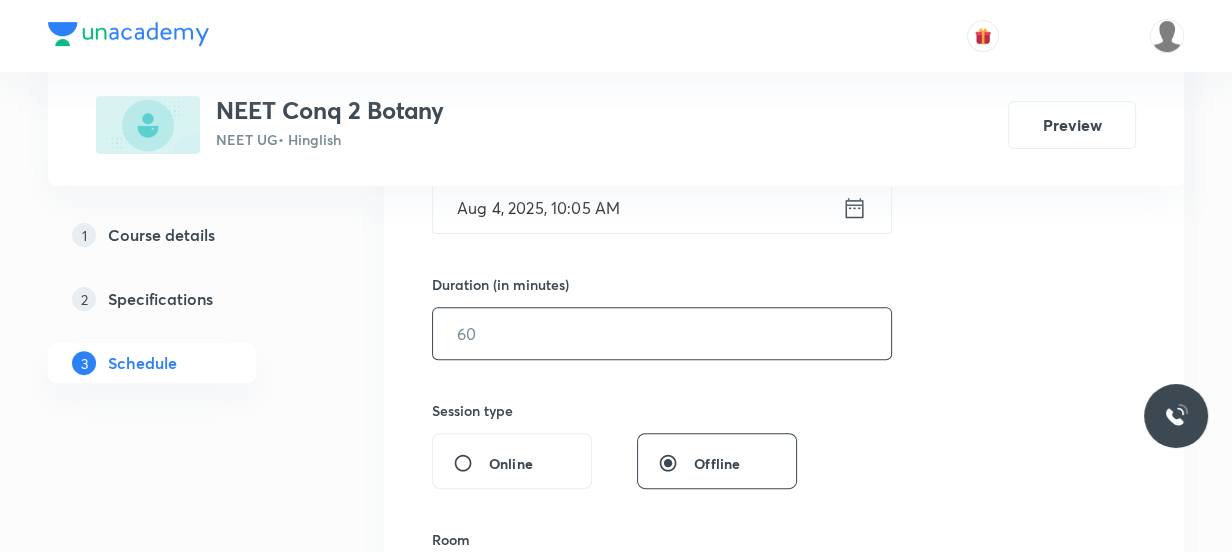 click at bounding box center (662, 333) 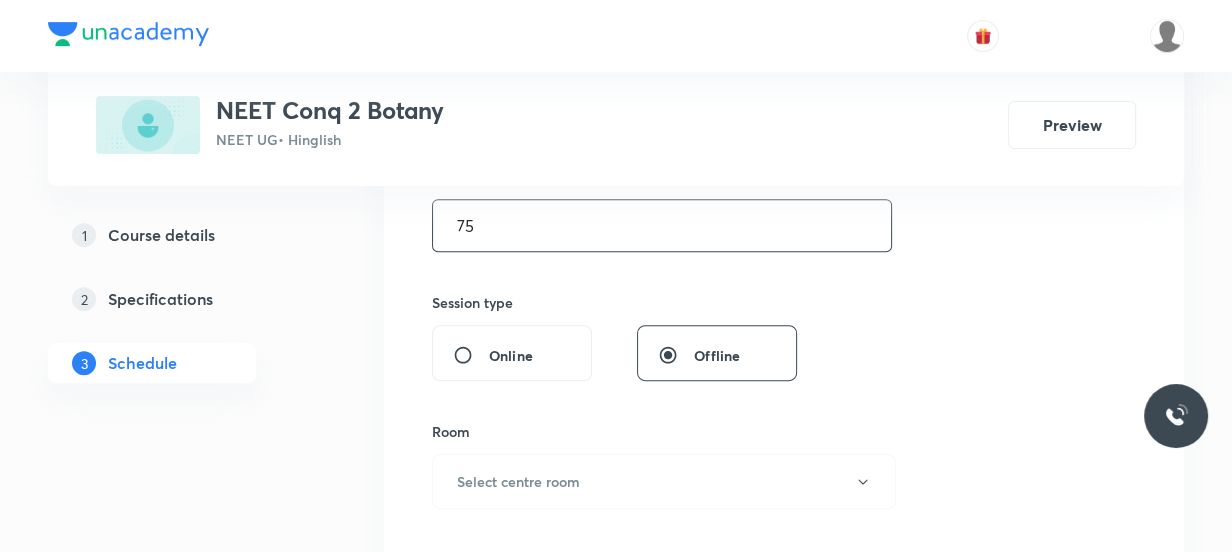 scroll, scrollTop: 818, scrollLeft: 0, axis: vertical 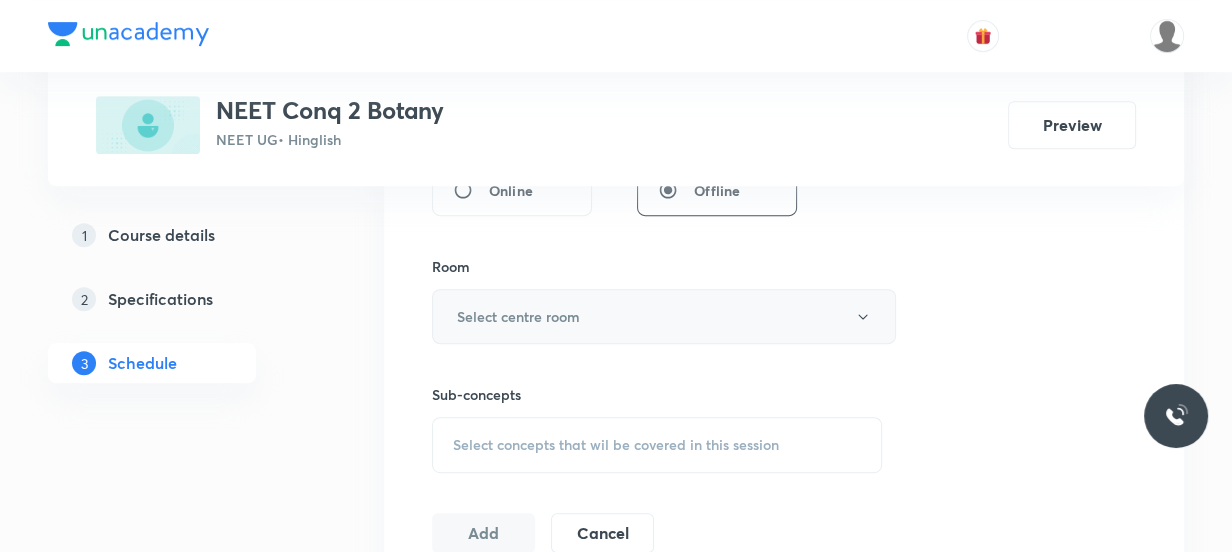 type on "75" 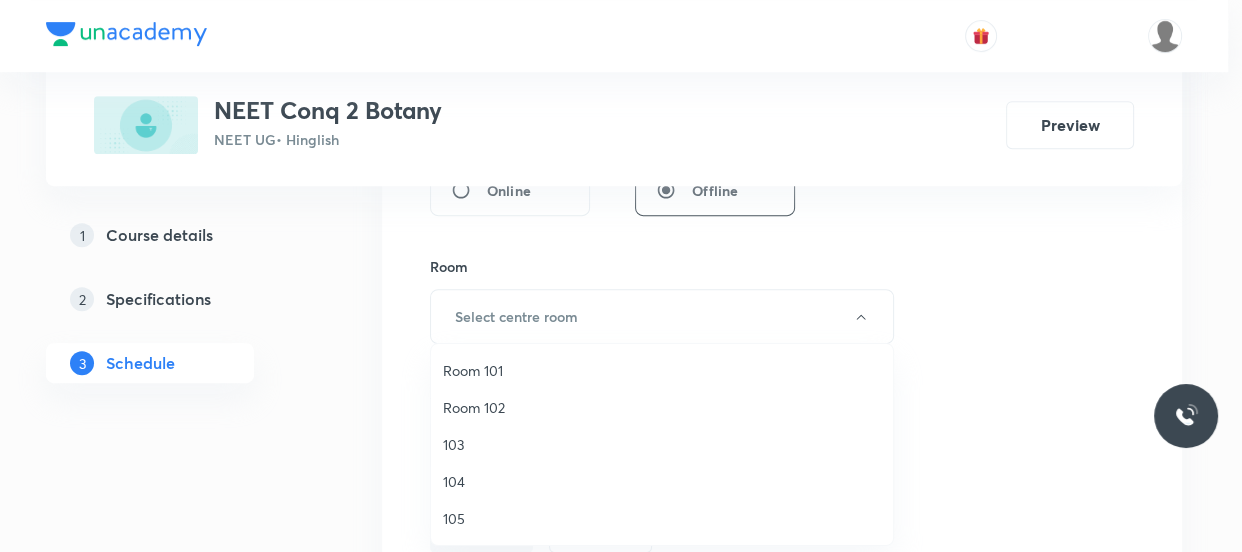 click on "Room 102" at bounding box center [662, 407] 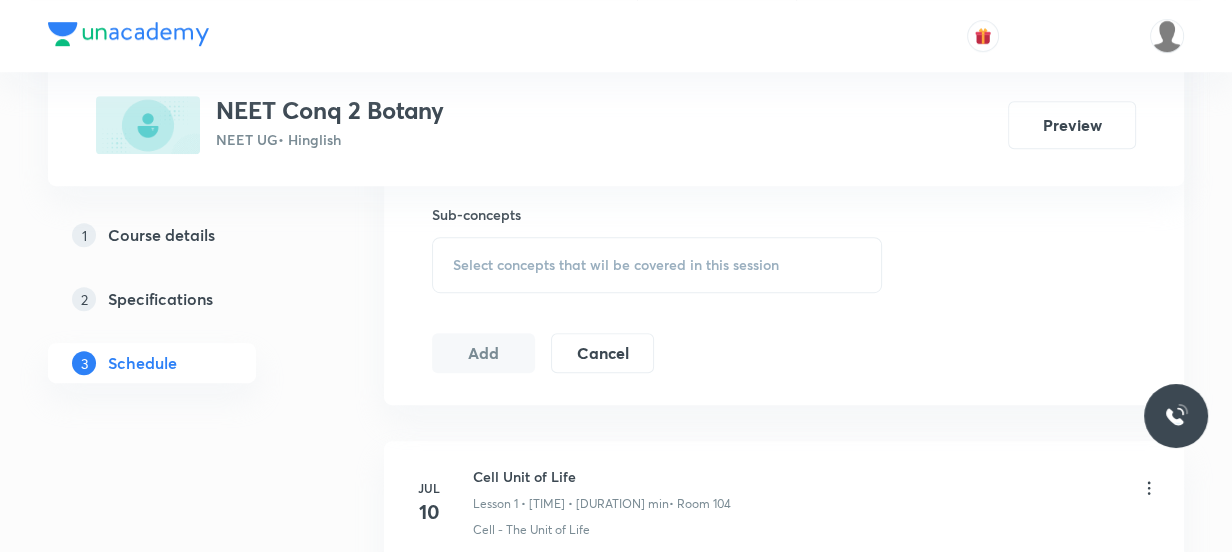 scroll, scrollTop: 1000, scrollLeft: 0, axis: vertical 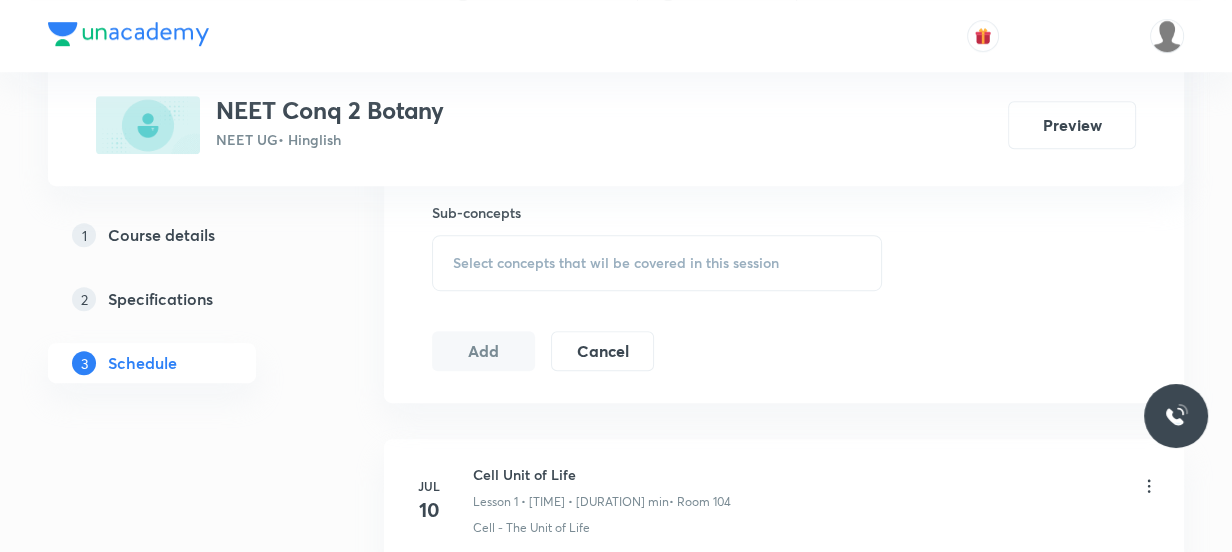 click on "Select concepts that wil be covered in this session" at bounding box center (616, 263) 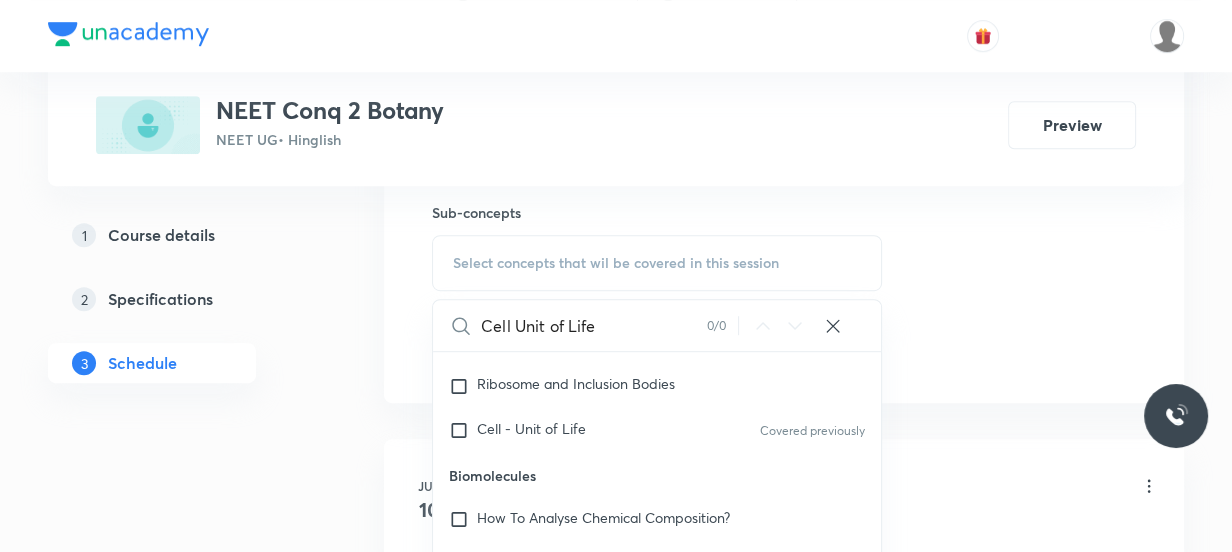 scroll, scrollTop: 3363, scrollLeft: 0, axis: vertical 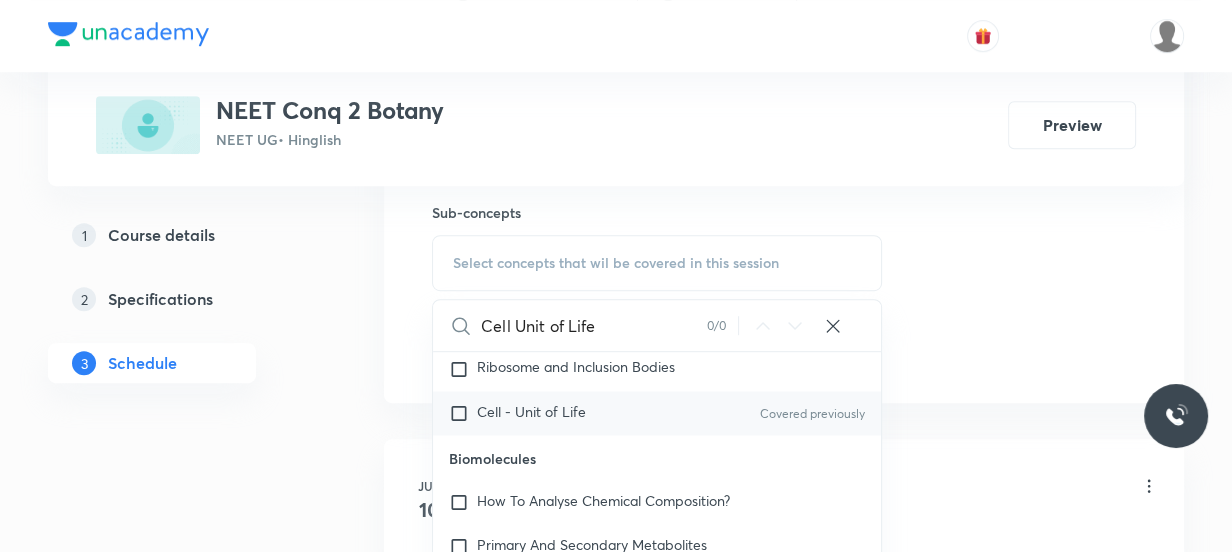type on "Cell Unit of Life" 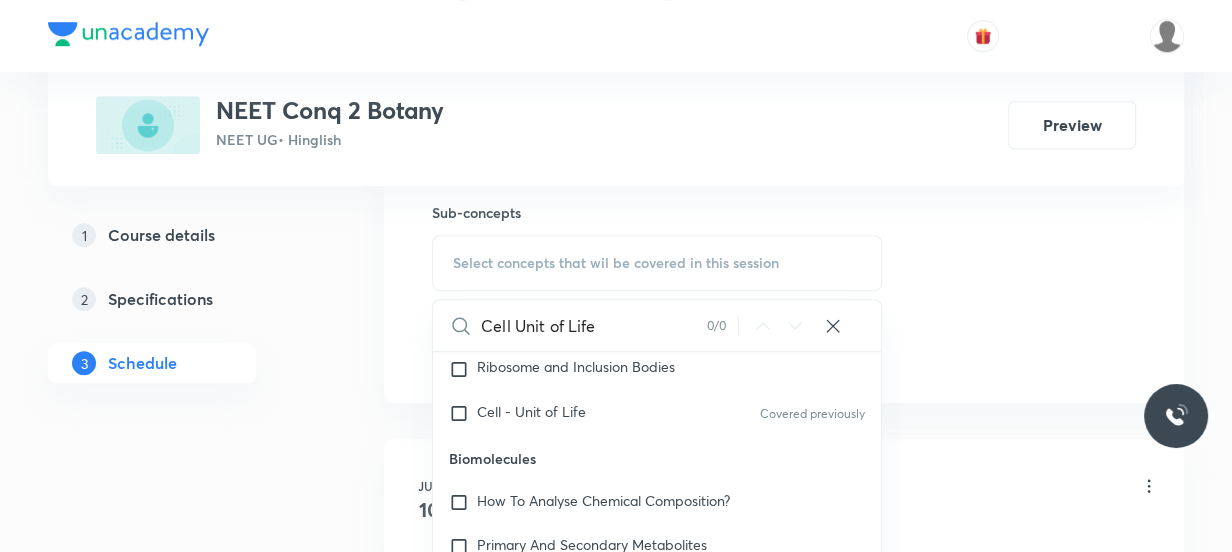 checkbox on "true" 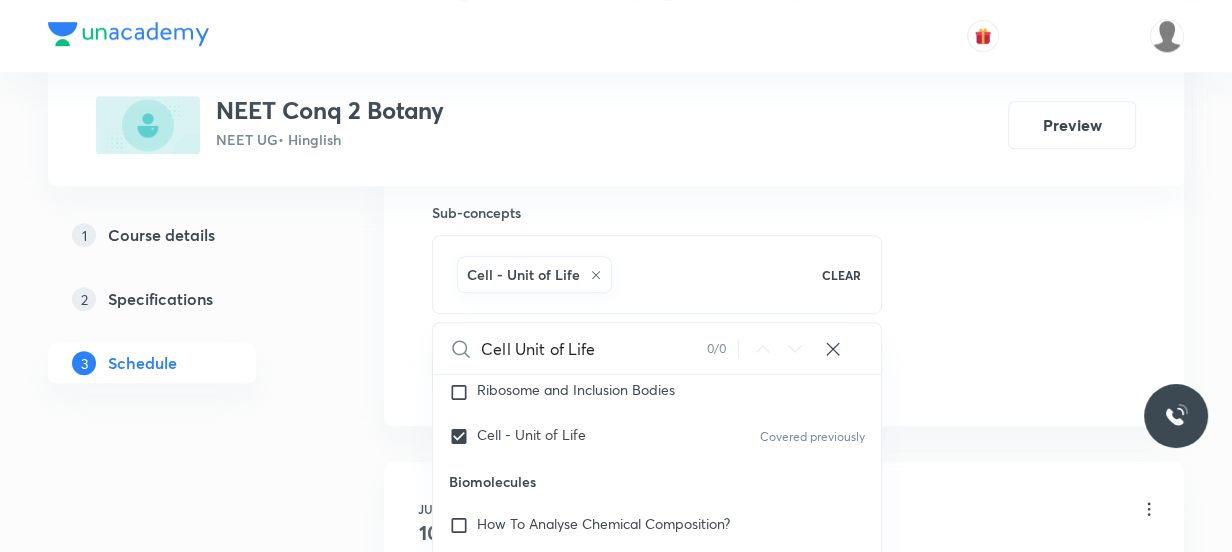 click on "Session  4 Live class Session title 17/99 Cell Unit of Life ​ Schedule for Aug 4, 2025, 10:05 AM ​ Duration (in minutes) 75 ​   Session type Online Offline Room Room 102 Sub-concepts Cell - Unit of Life CLEAR Cell Unit of Life 0 / 0 ​ Biology - Full Syllabus Mock Questions Biology - Full Syllabus Mock Questions Practice questions Practice Questions Biology Previous Year Questions Maths Previous Year Questions Living World What Is Living? Diversity In The Living World Systematics Types Of Taxonomy Fundamental Components Of Taxonomy Taxonomic Categories Taxonomical Aids The Three Domains Of Life Biological Nomenclature  Biological Classification System Of Classification Kingdom Monera Kingdom Protista Kingdom Fungi Kingdom Plantae Kingdom Animalia Linchens Mycorrhiza Virus Prions Viroids Plant Kingdom Algae Bryophytes Pteridophytes Gymnosperms Angiosperms Animal Kingdom Basics Of Classification Classification Of Animals Animal Kingdom Animal Diversity Animal Diversity Morphology - Flowering Plants Root" at bounding box center (784, -87) 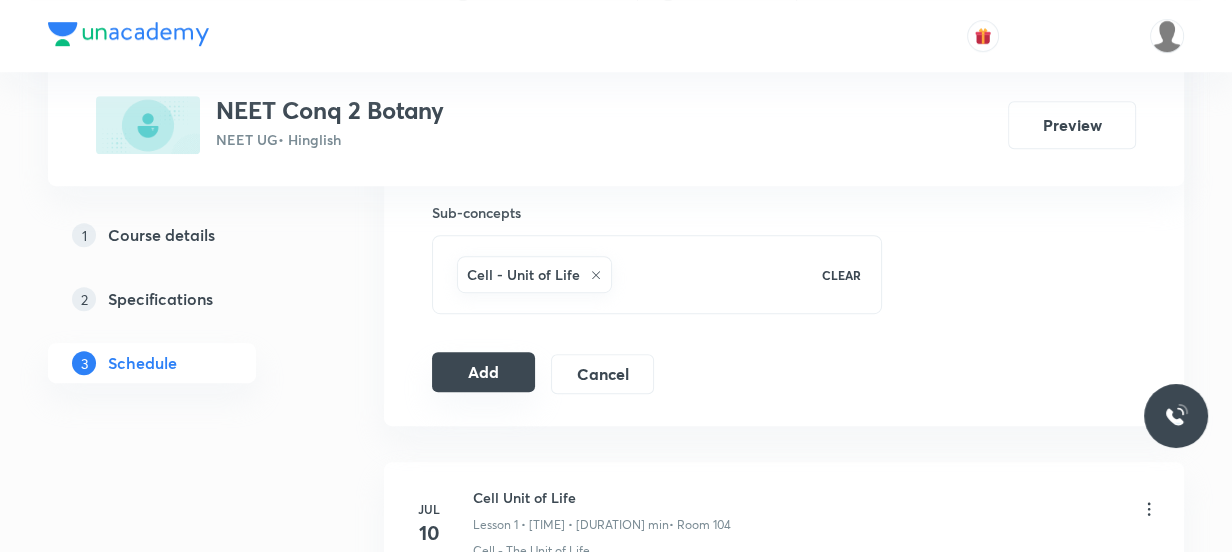 click on "Add" at bounding box center [483, 372] 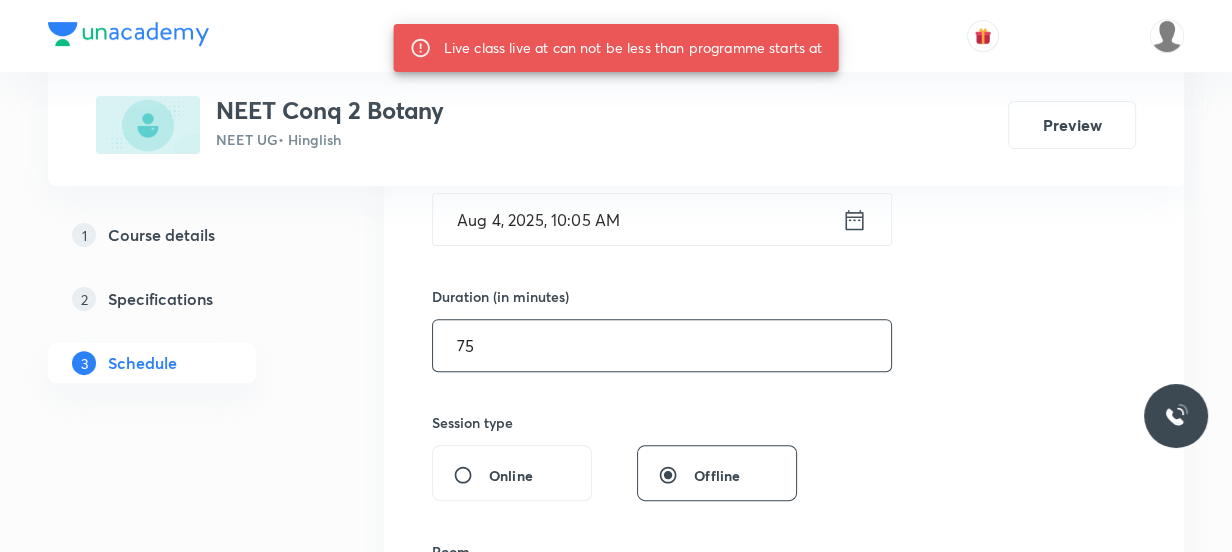 scroll, scrollTop: 363, scrollLeft: 0, axis: vertical 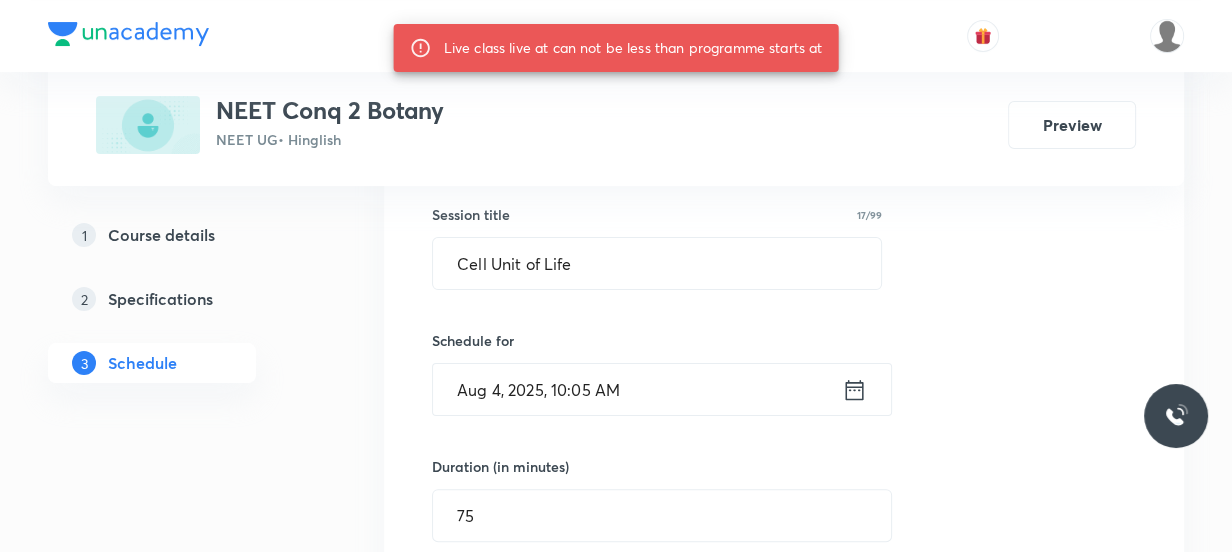 click 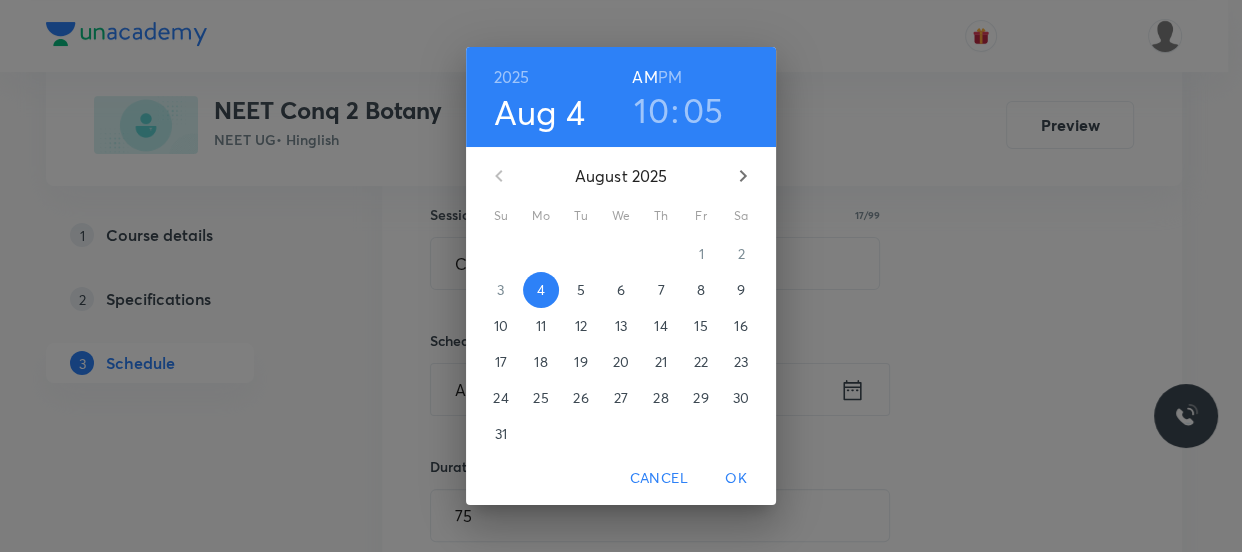 click on "05" at bounding box center [703, 110] 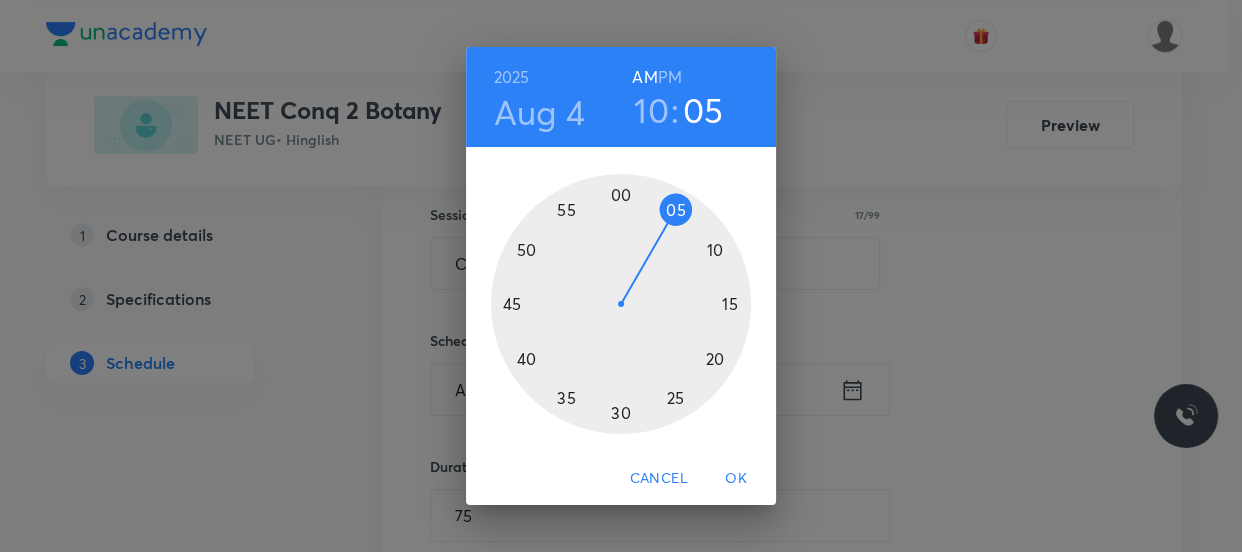 click at bounding box center [621, 304] 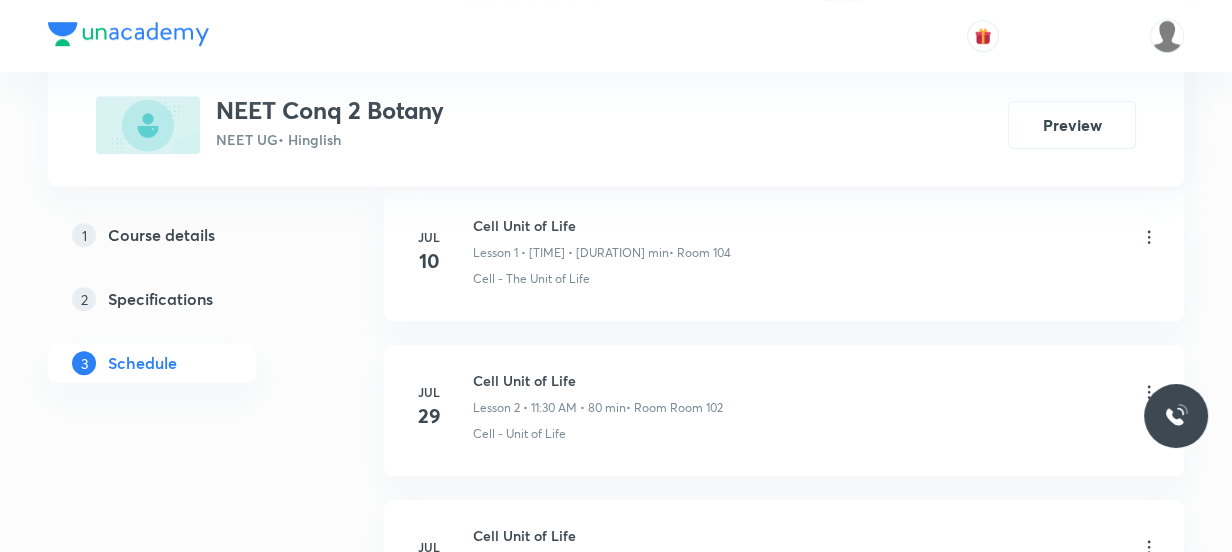 scroll, scrollTop: 1090, scrollLeft: 0, axis: vertical 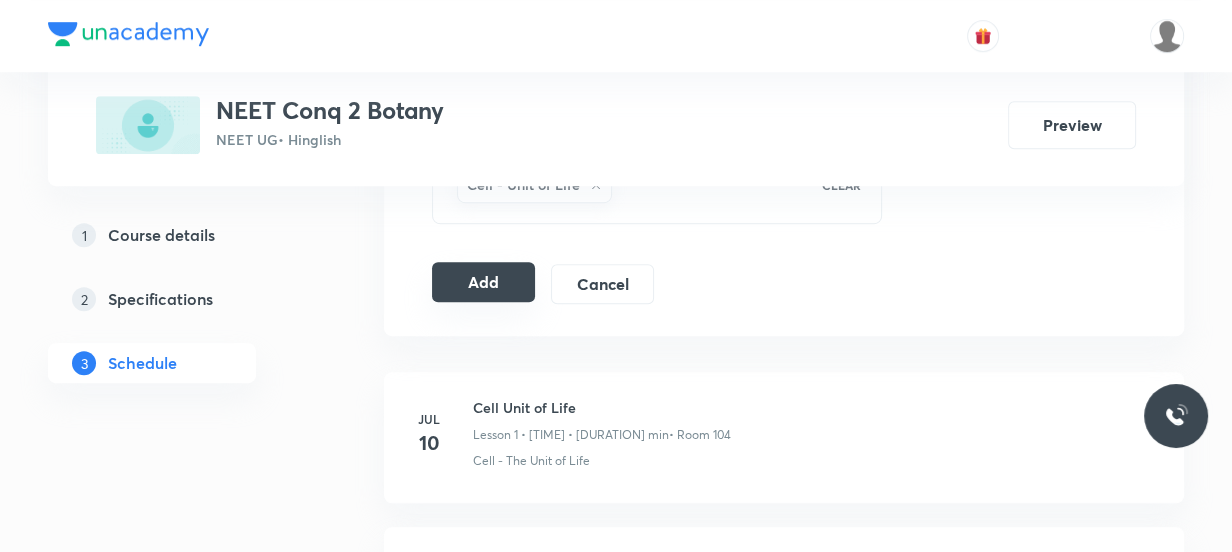click on "Add" at bounding box center (483, 282) 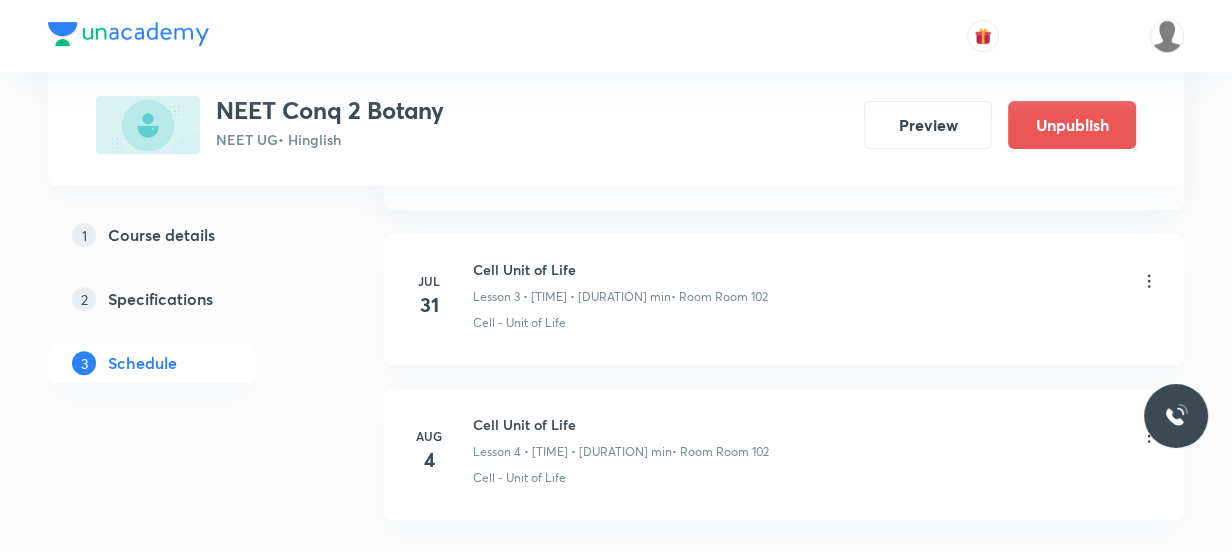 scroll, scrollTop: 750, scrollLeft: 0, axis: vertical 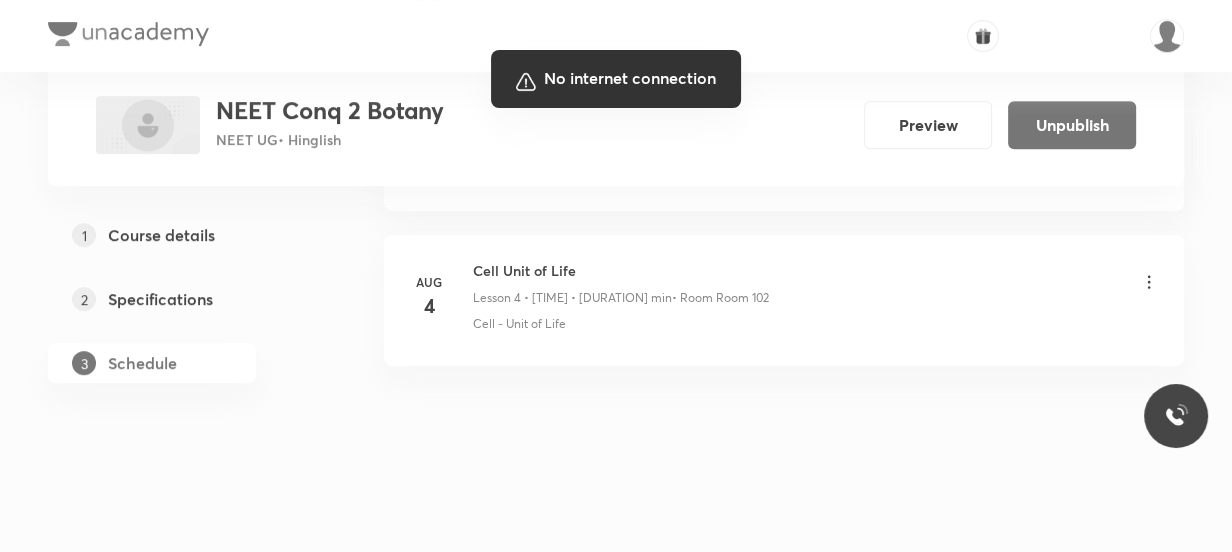 click at bounding box center [616, 276] 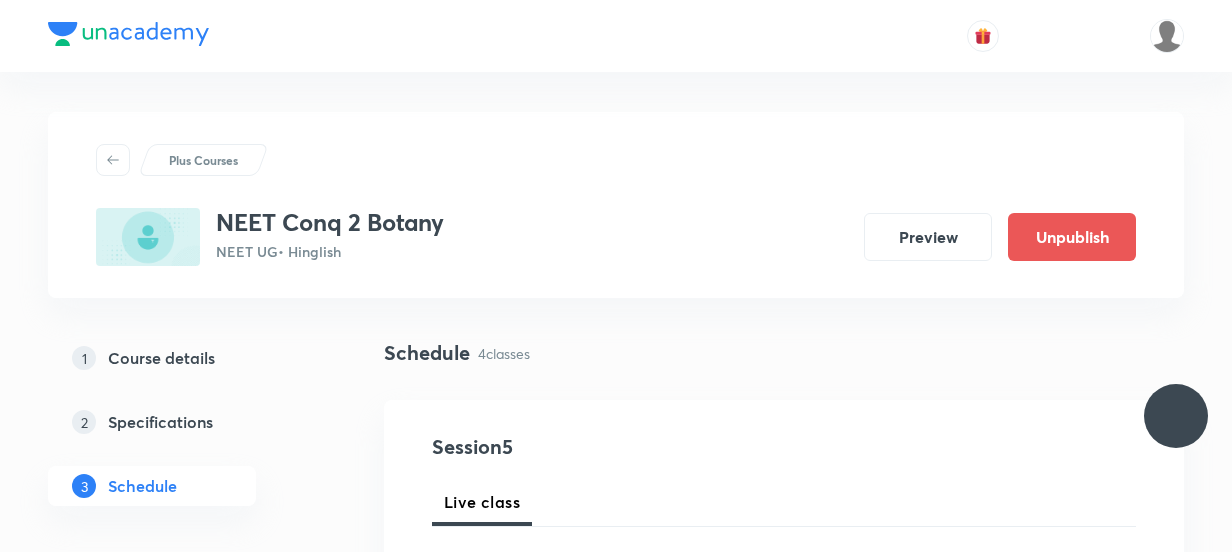 scroll, scrollTop: 0, scrollLeft: 0, axis: both 